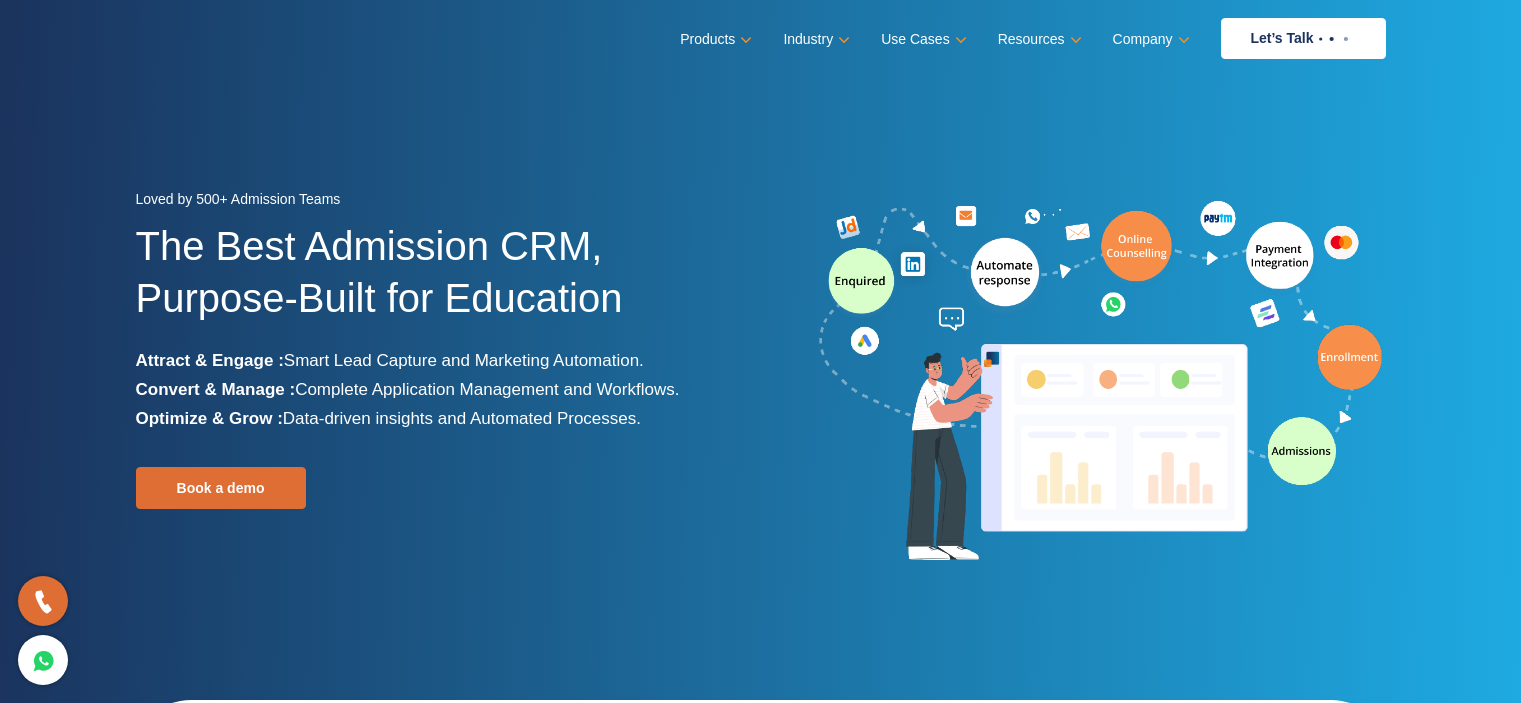 scroll, scrollTop: 0, scrollLeft: 0, axis: both 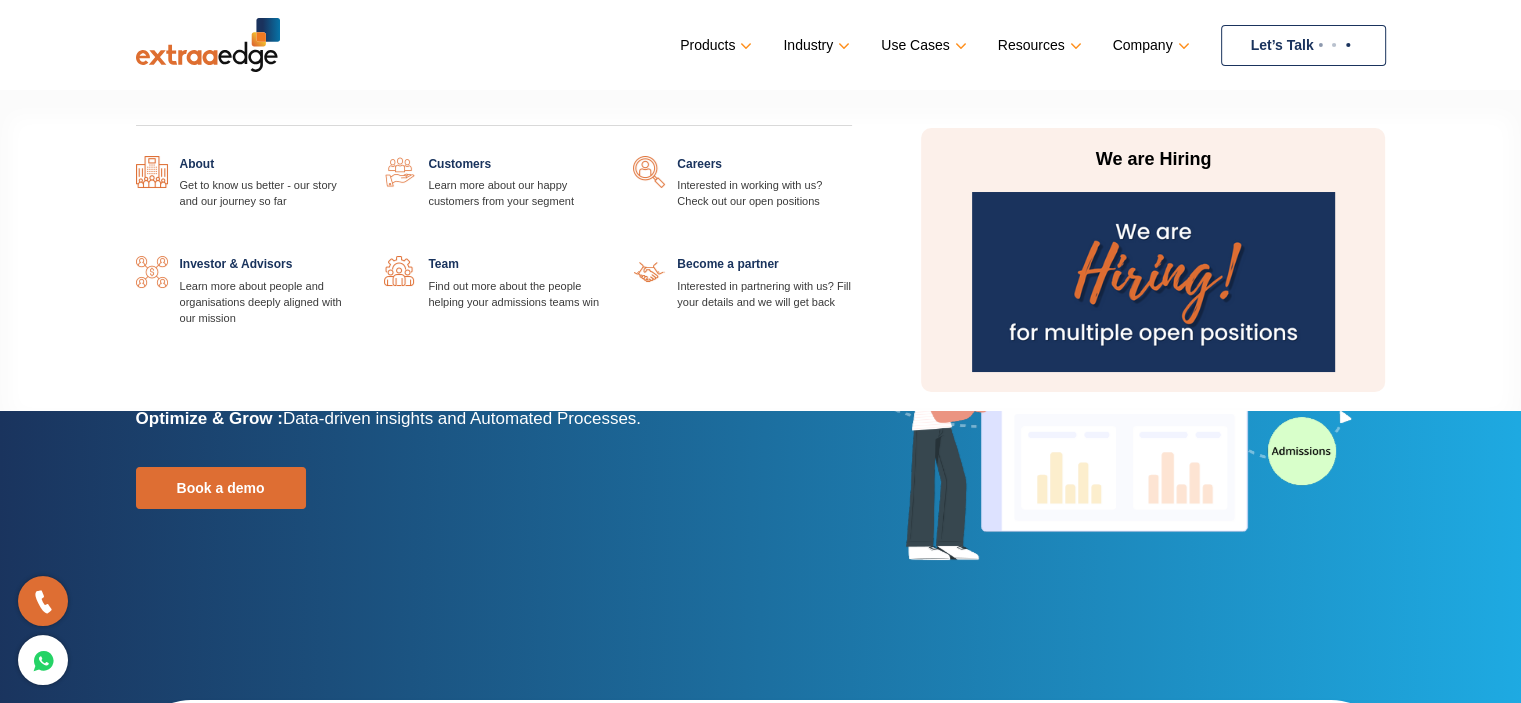 click at bounding box center (1153, 282) 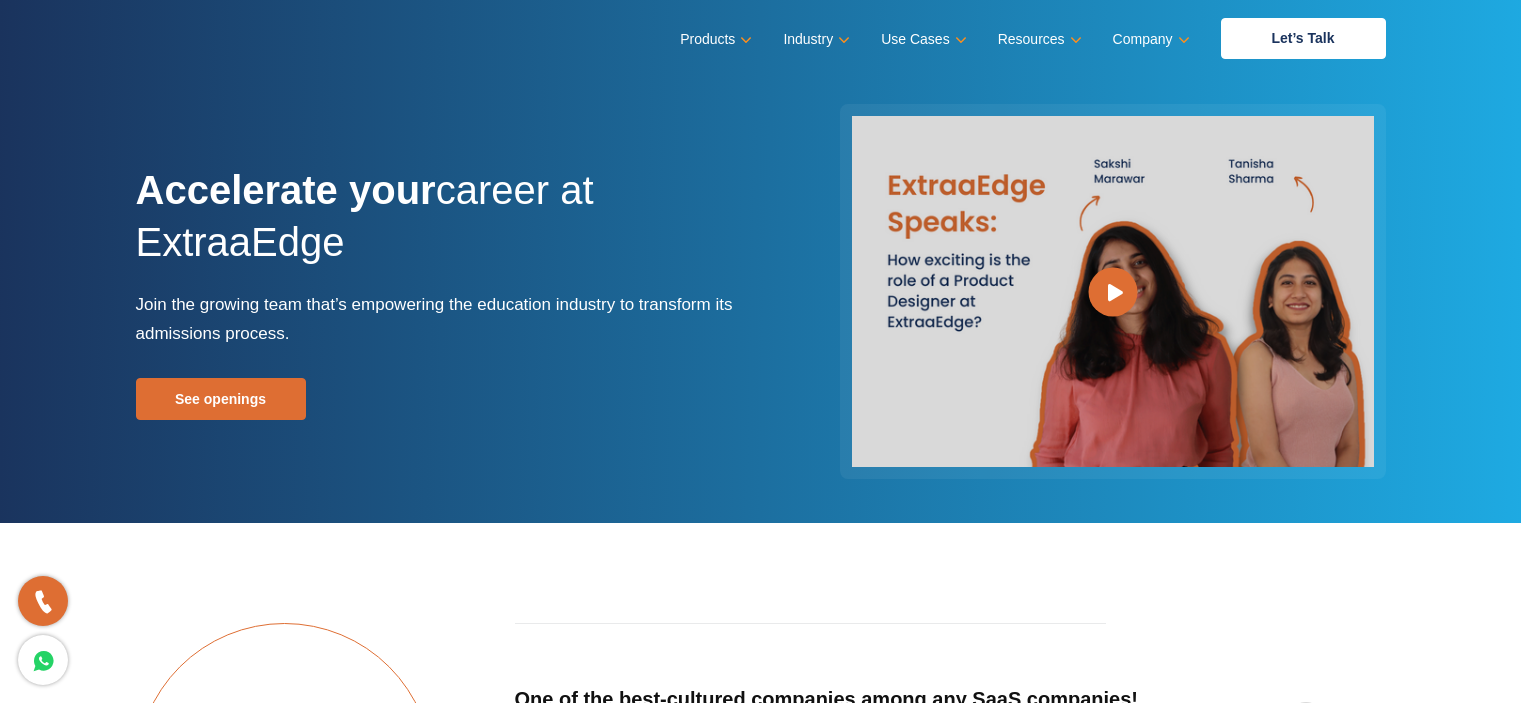 scroll, scrollTop: 0, scrollLeft: 0, axis: both 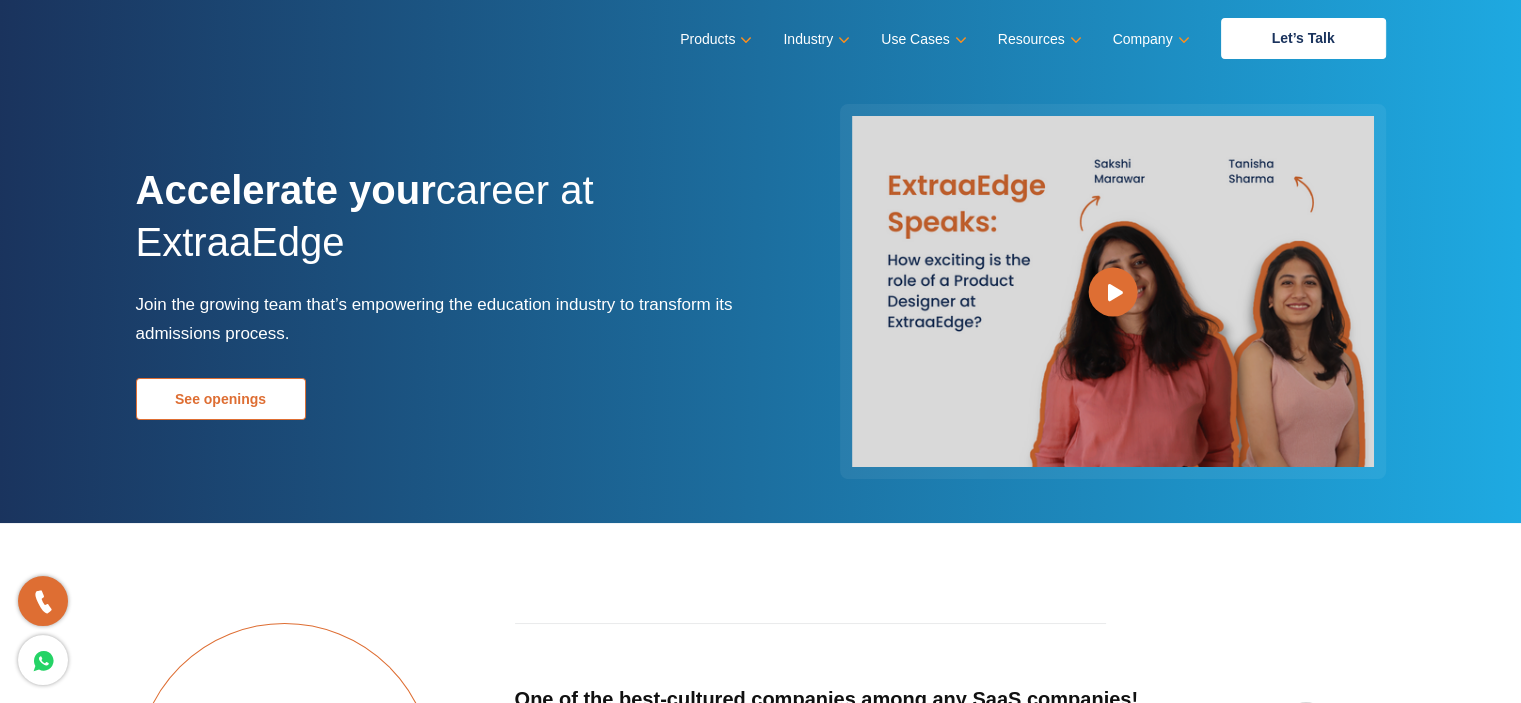 click on "See openings" at bounding box center (221, 399) 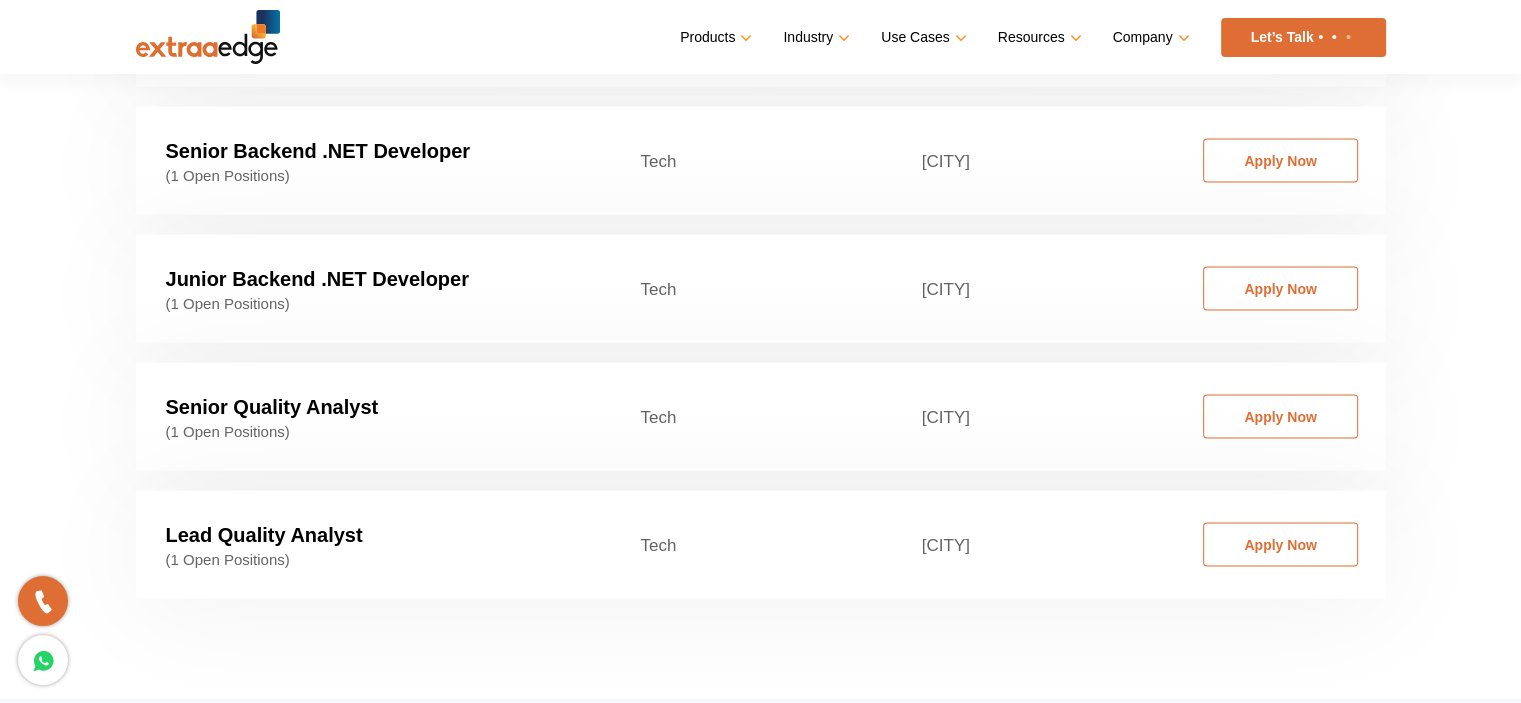 scroll, scrollTop: 4208, scrollLeft: 0, axis: vertical 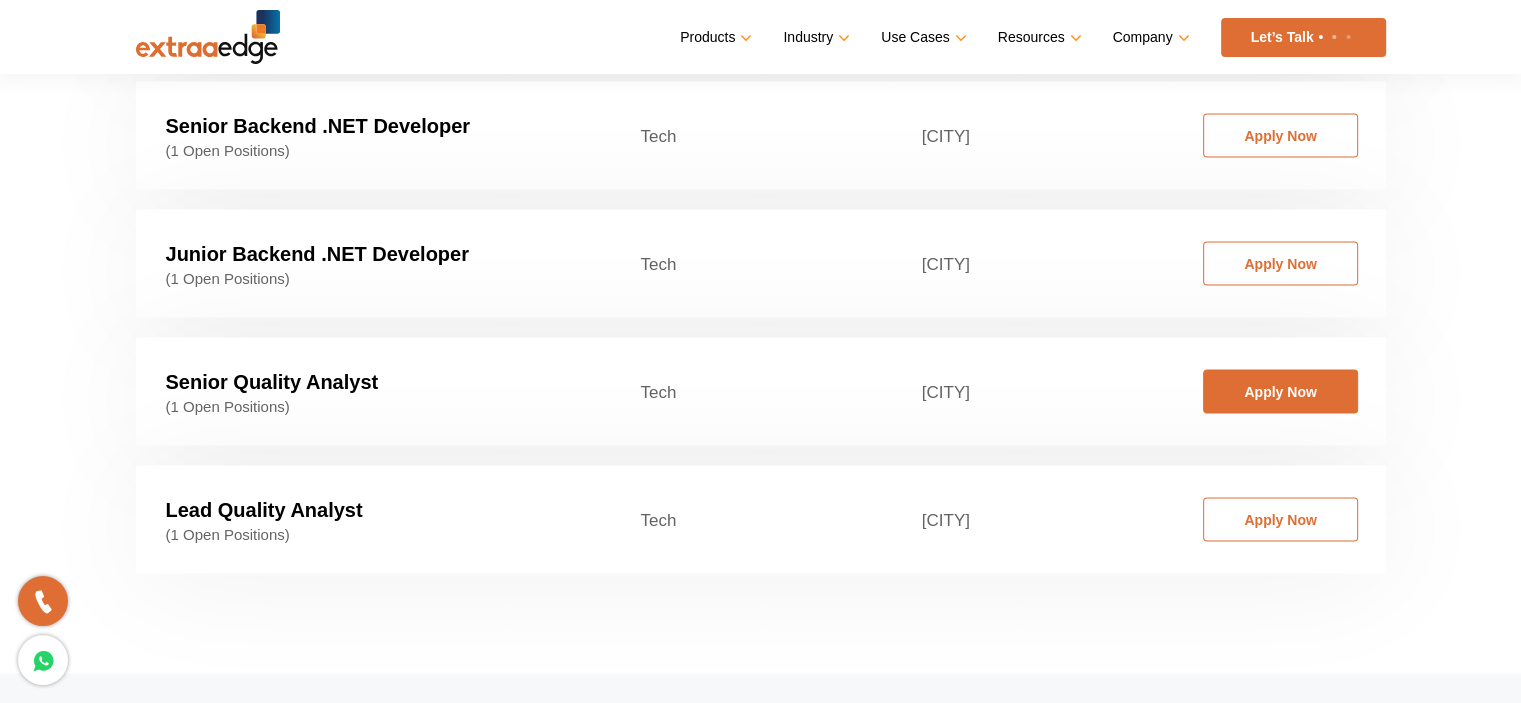 click on "Apply Now" at bounding box center [1280, 392] 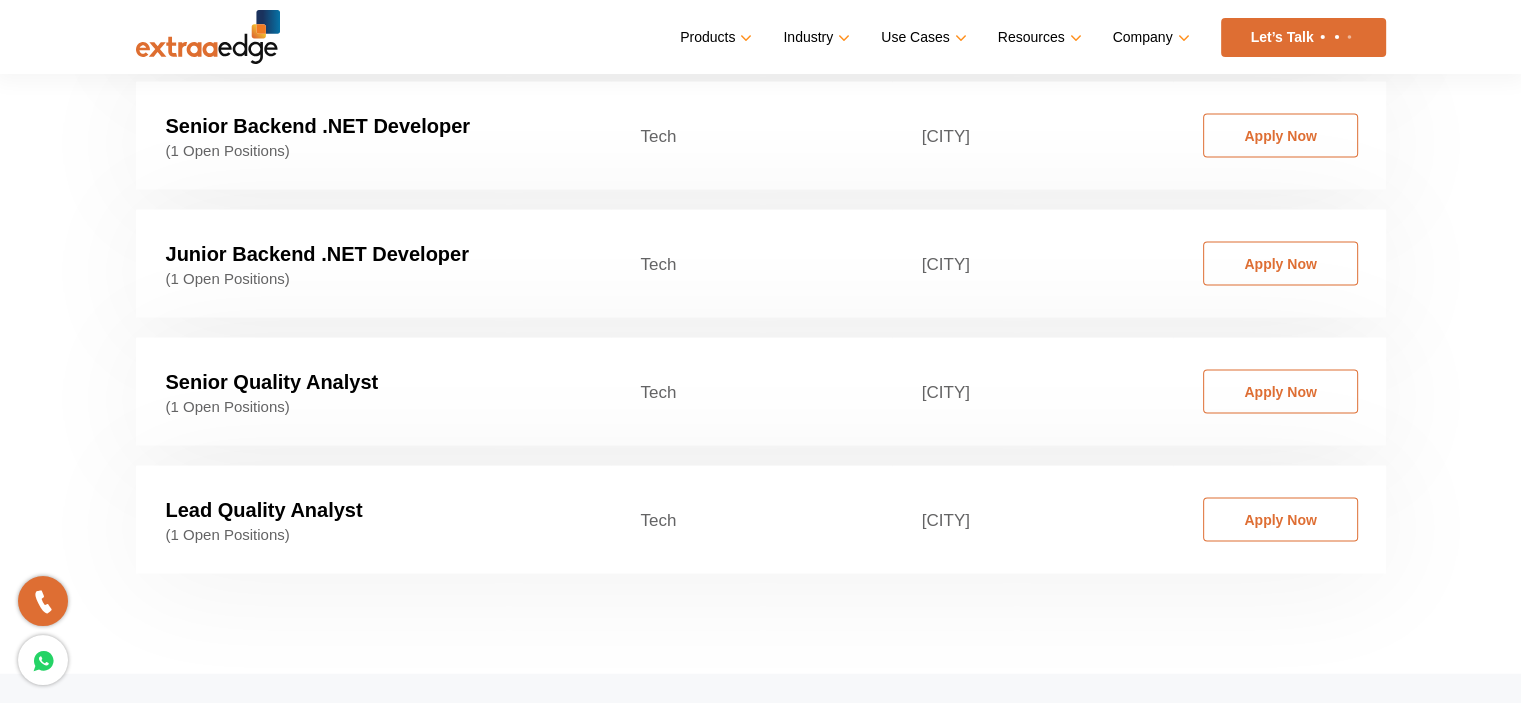 scroll, scrollTop: 4442, scrollLeft: 0, axis: vertical 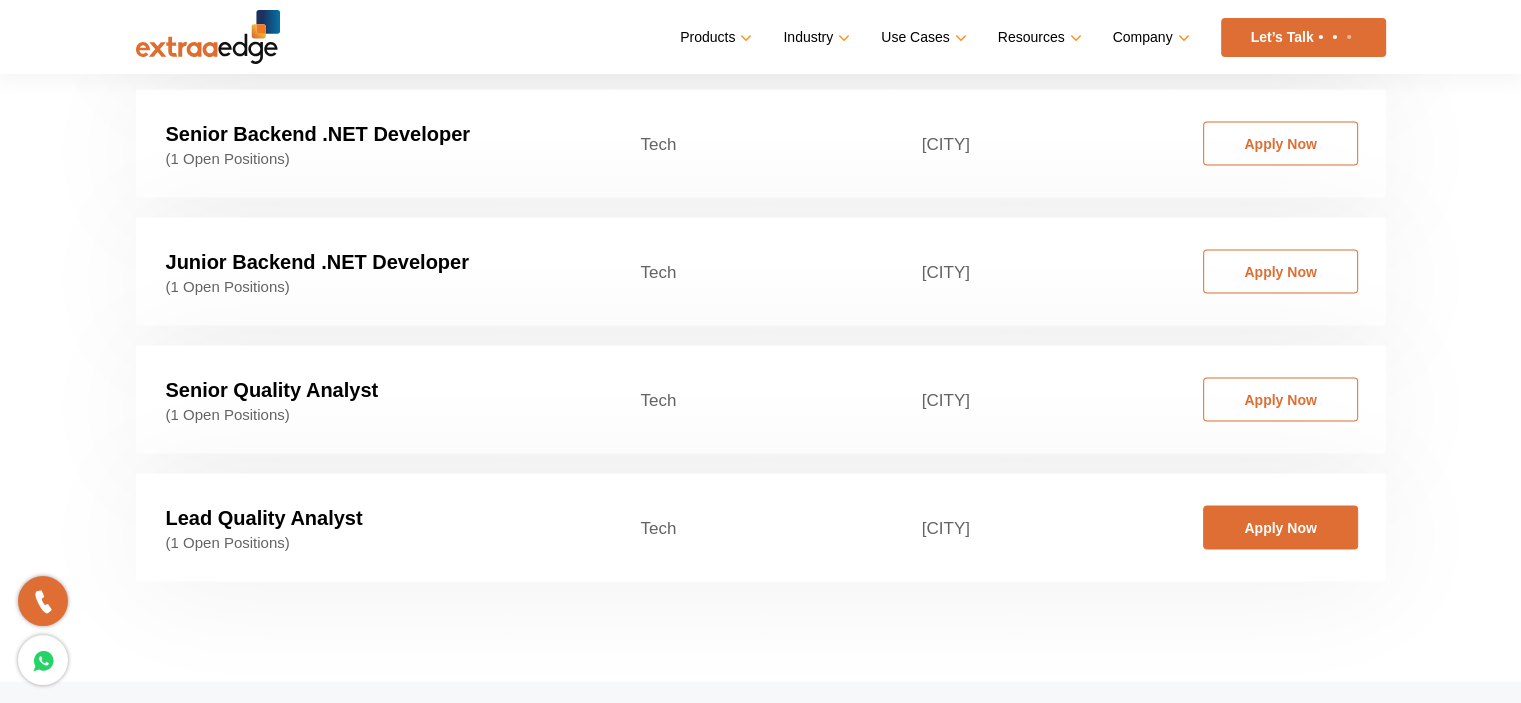 click on "Apply Now" at bounding box center (1280, 528) 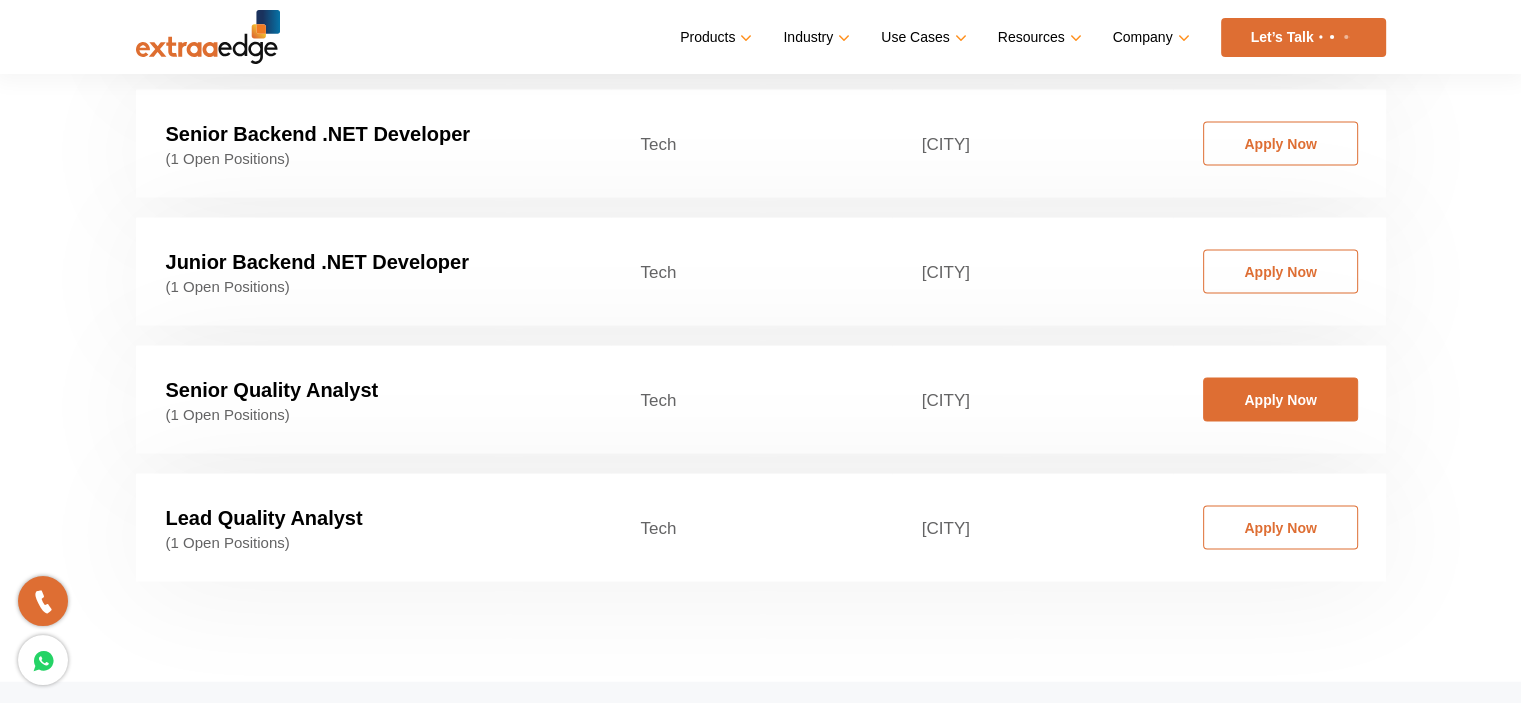click on "Apply Now" at bounding box center (1280, 400) 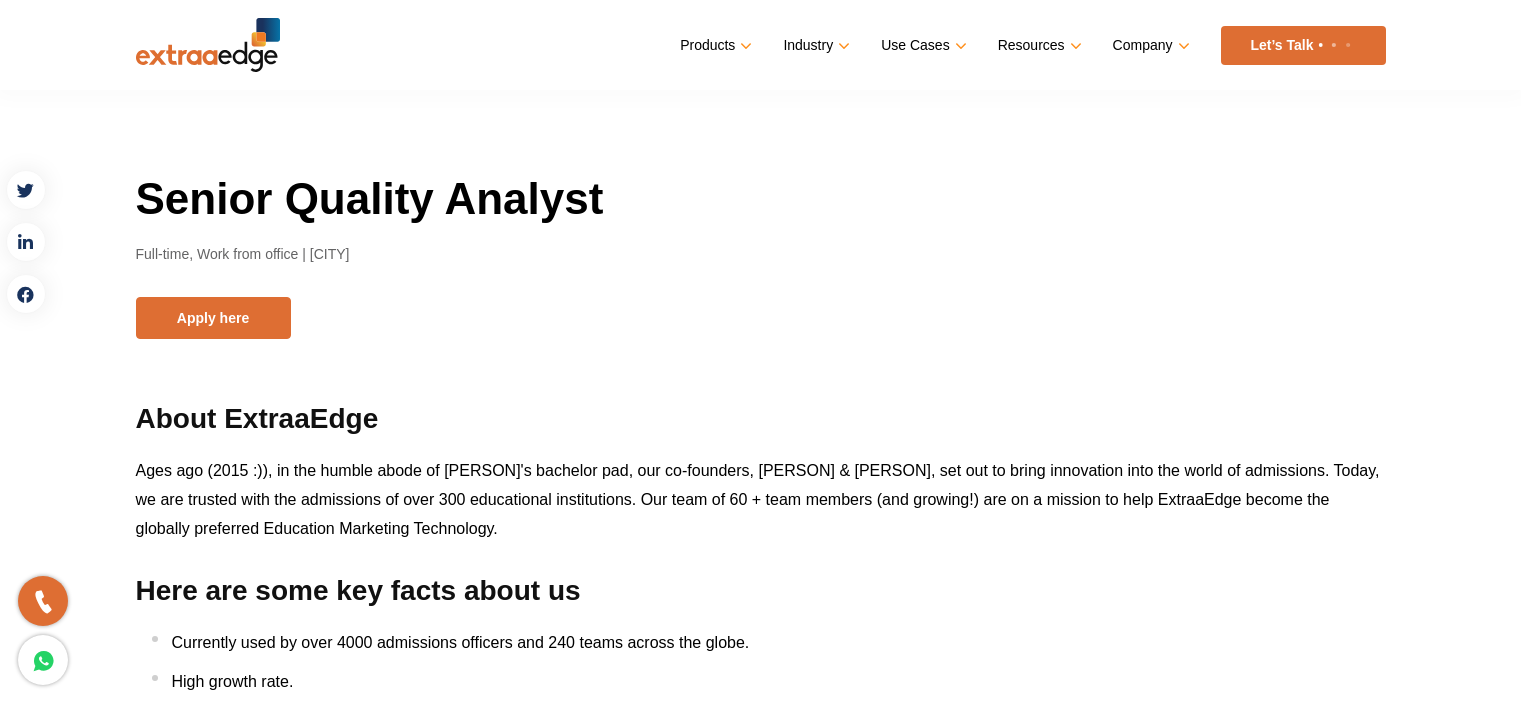 scroll, scrollTop: 0, scrollLeft: 0, axis: both 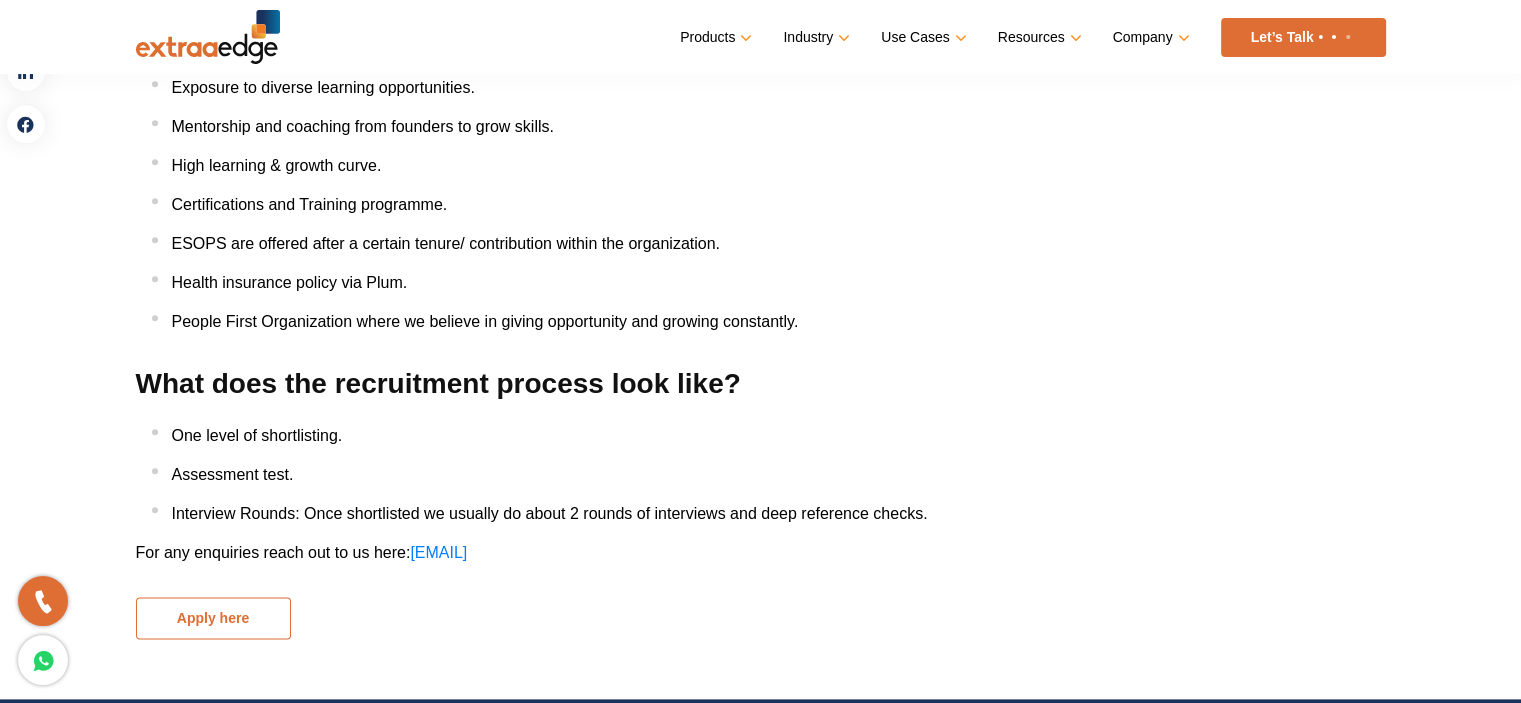 click on "Apply here" at bounding box center (213, 618) 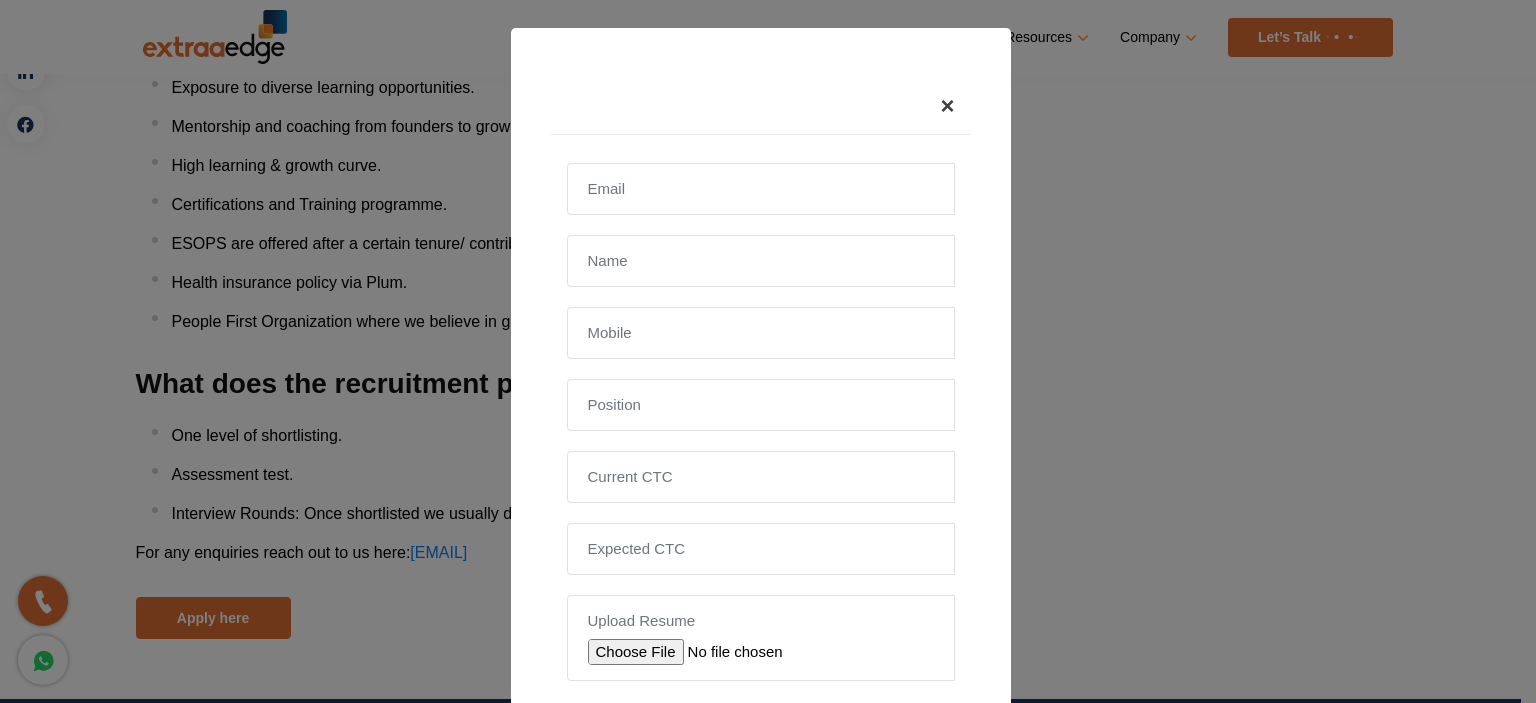 click on "×" at bounding box center [947, 105] 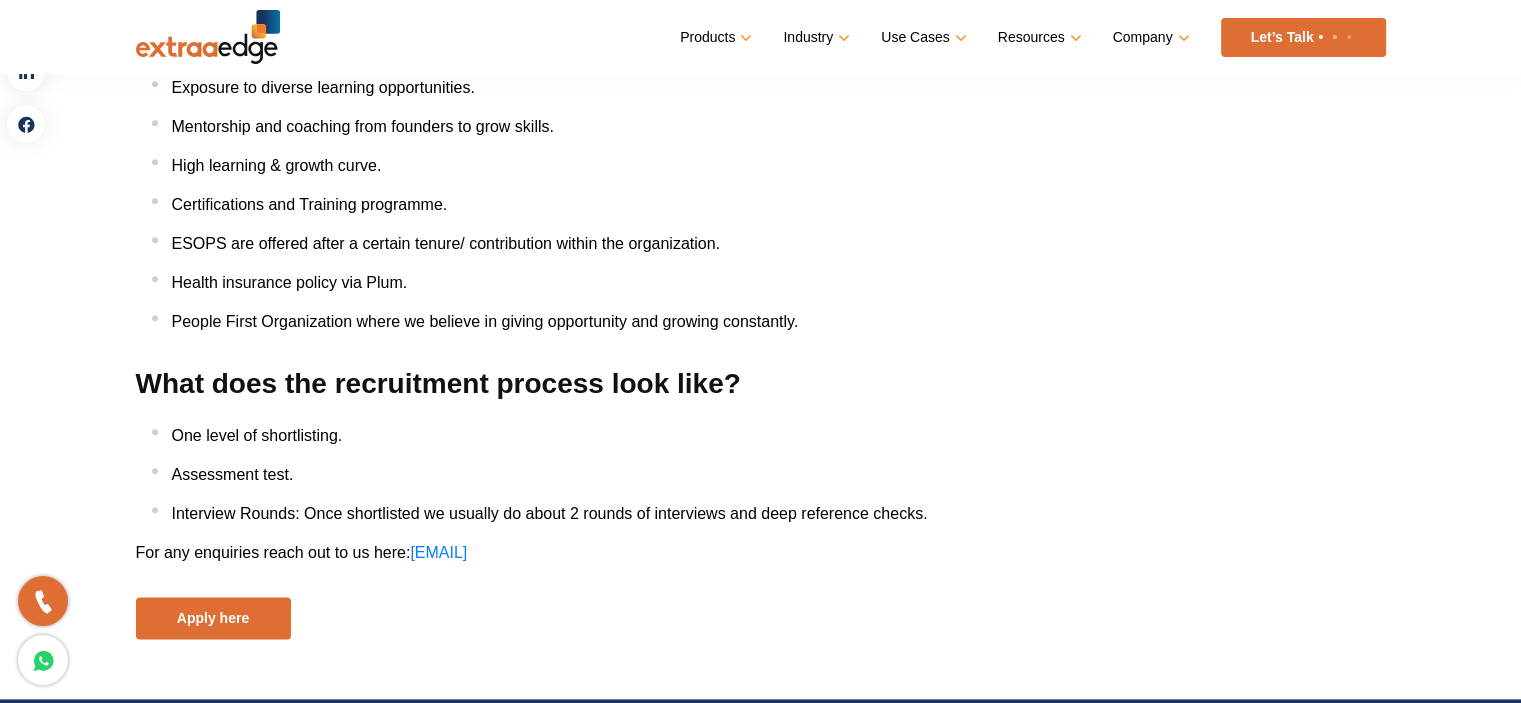 click on "scatter hitam bikin kaya spin strategis menuju cuan teknik rtp melonjak wins3 pola senior scatter hitam sensasi scatter hitam game ojol jadi saksi scatter bocoran pola trik mahjong ways auto gacor 3x scatter berturut bocoran pola gacor mahjong wins dari pro thailand bocoran pola mahjong wins hari ini bocoran pola trik mahjong ways combo rtp mahjong aman mental jackpot scatter hitamm strategi scatter mahjong wins cara spin scatter hitam mahjong ways ala tukang dagang baju online mahjong ways ala tukang dagang pinggir jalan mahjong ways ala tukang dagang di terminal mahjong ways ala tukang dagang minuman jam rtp melejit nando jam sakti mahjong profit pola spin gacor mahjong strategi baru mahjong cuan fitur rahasia mahjong prediksi rtp jackpot scatter bekicot malang spin naga gandakan saldo pola mahjong cuan mahjong bebas finansial scatter hitam pemula scatter 4x mahjong heylink leo1131 heylink asiaklub viral asiaklub viral macauklub avivaequipments.com Asli777 daphongthuy.nhadatban24h.vn doors2.mattsbm.com" at bounding box center [760, -515] 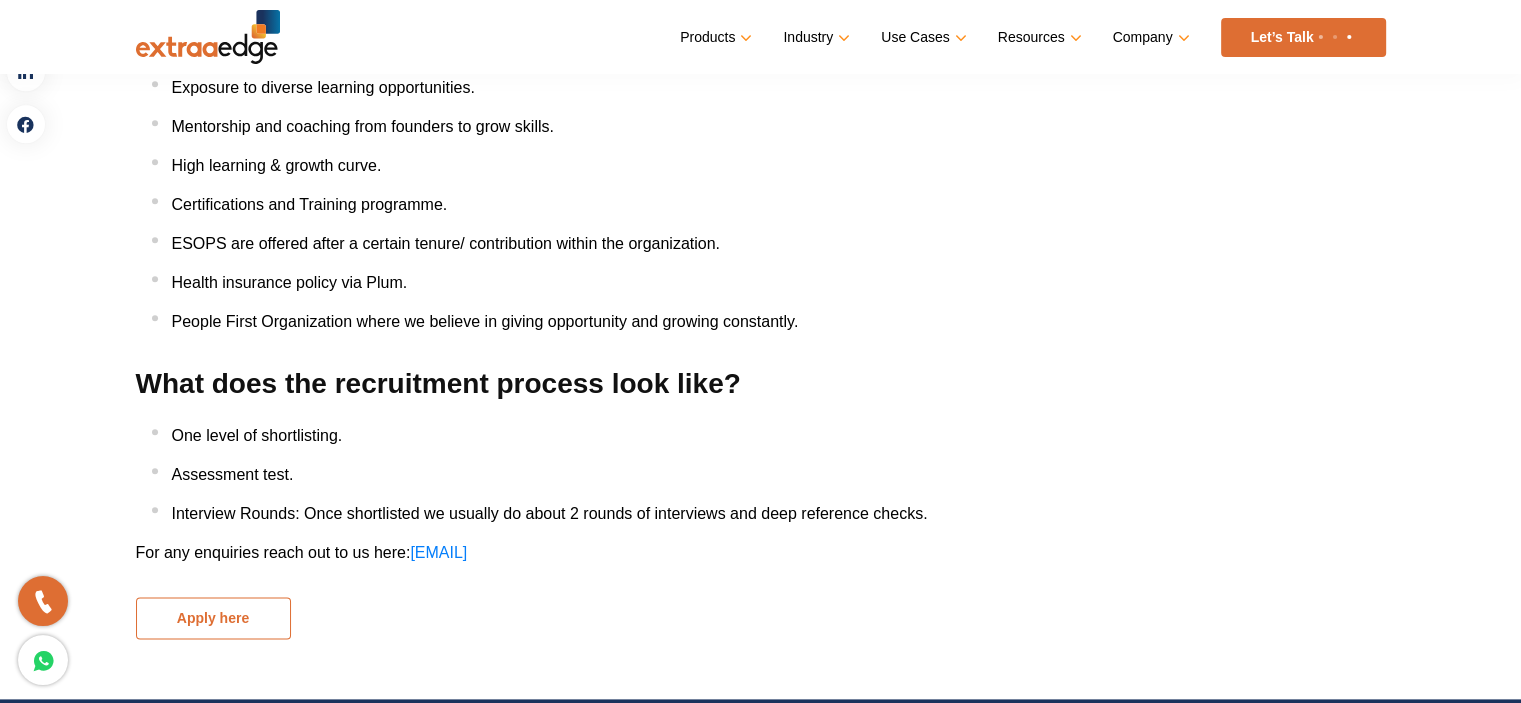 click on "Apply here" at bounding box center (213, 618) 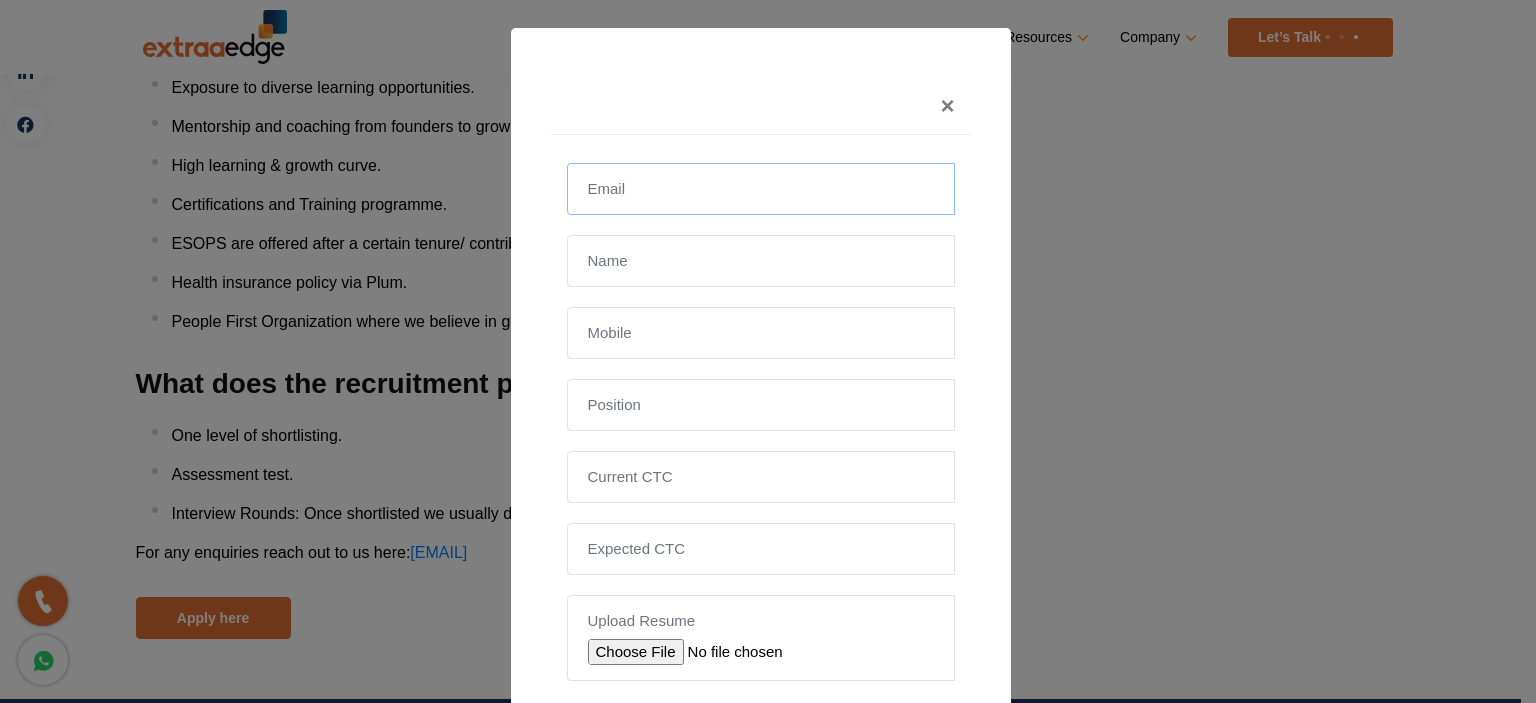 click at bounding box center [761, 189] 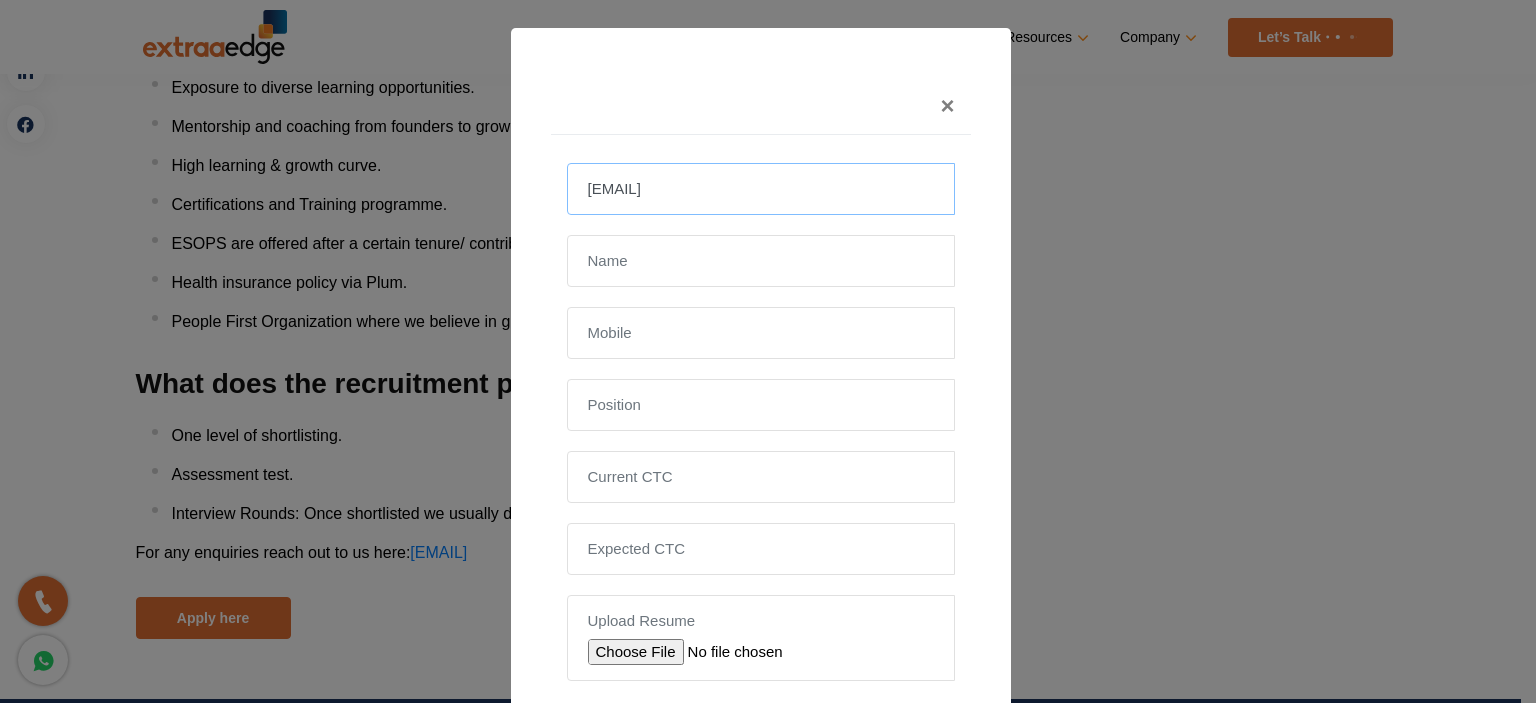 type on "nersekarsuhas@gmail.com" 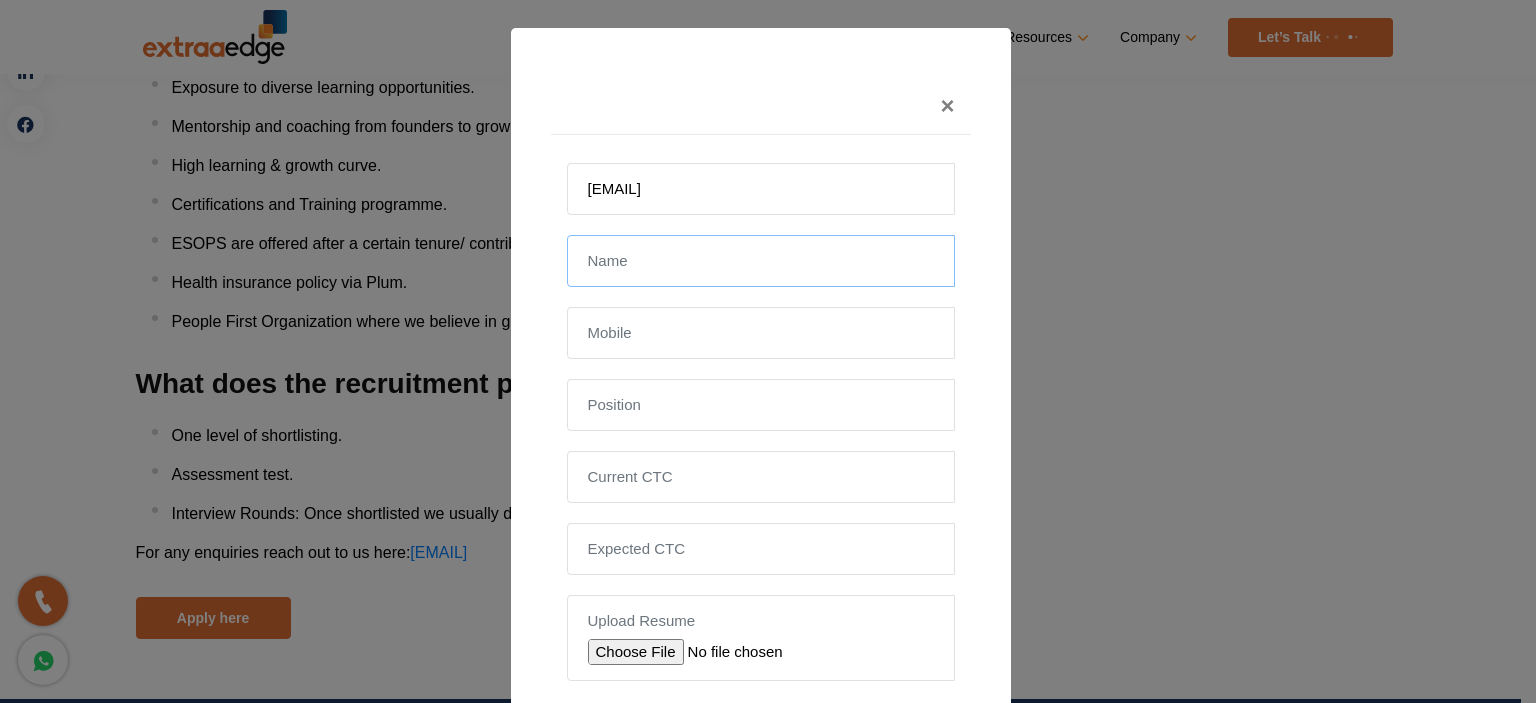 click at bounding box center (761, 261) 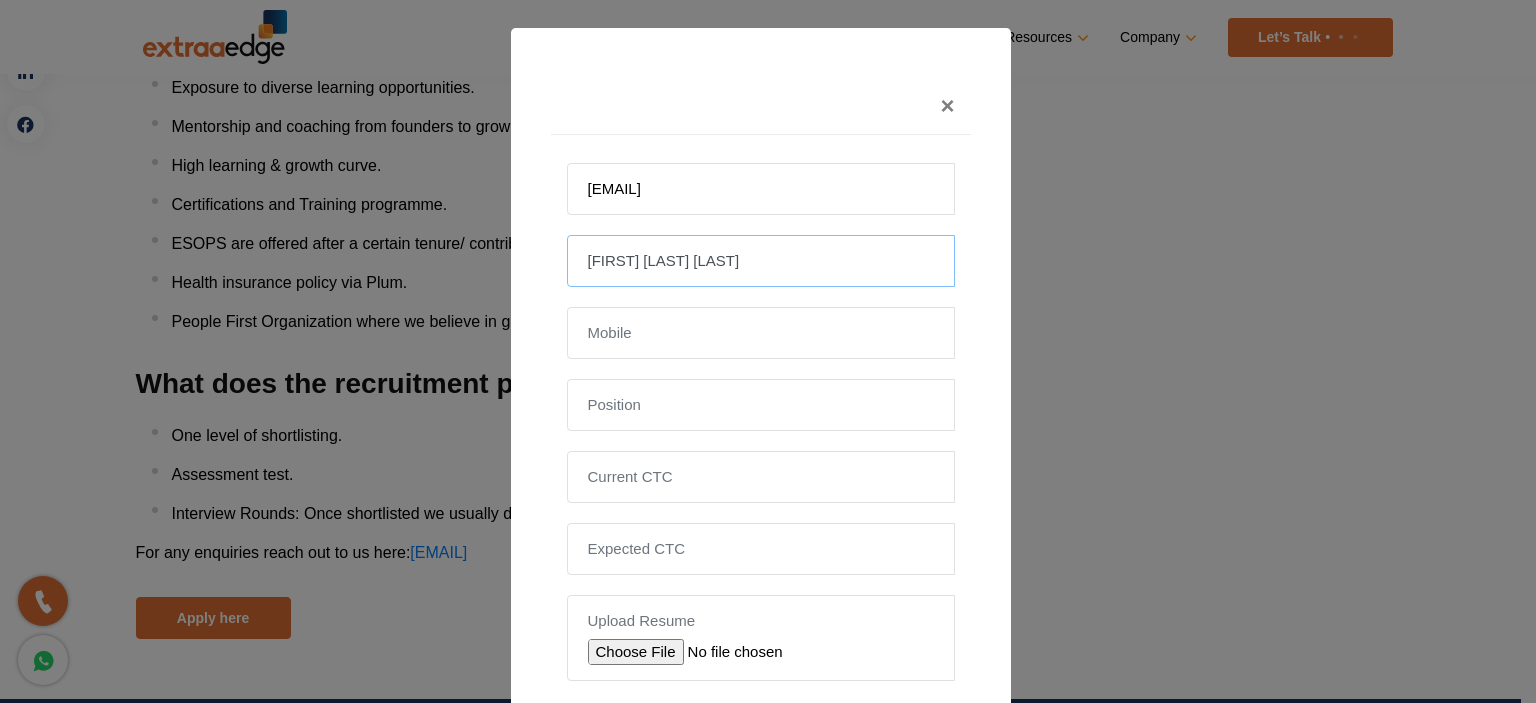type on "Suhas Hanamanat Nersekar" 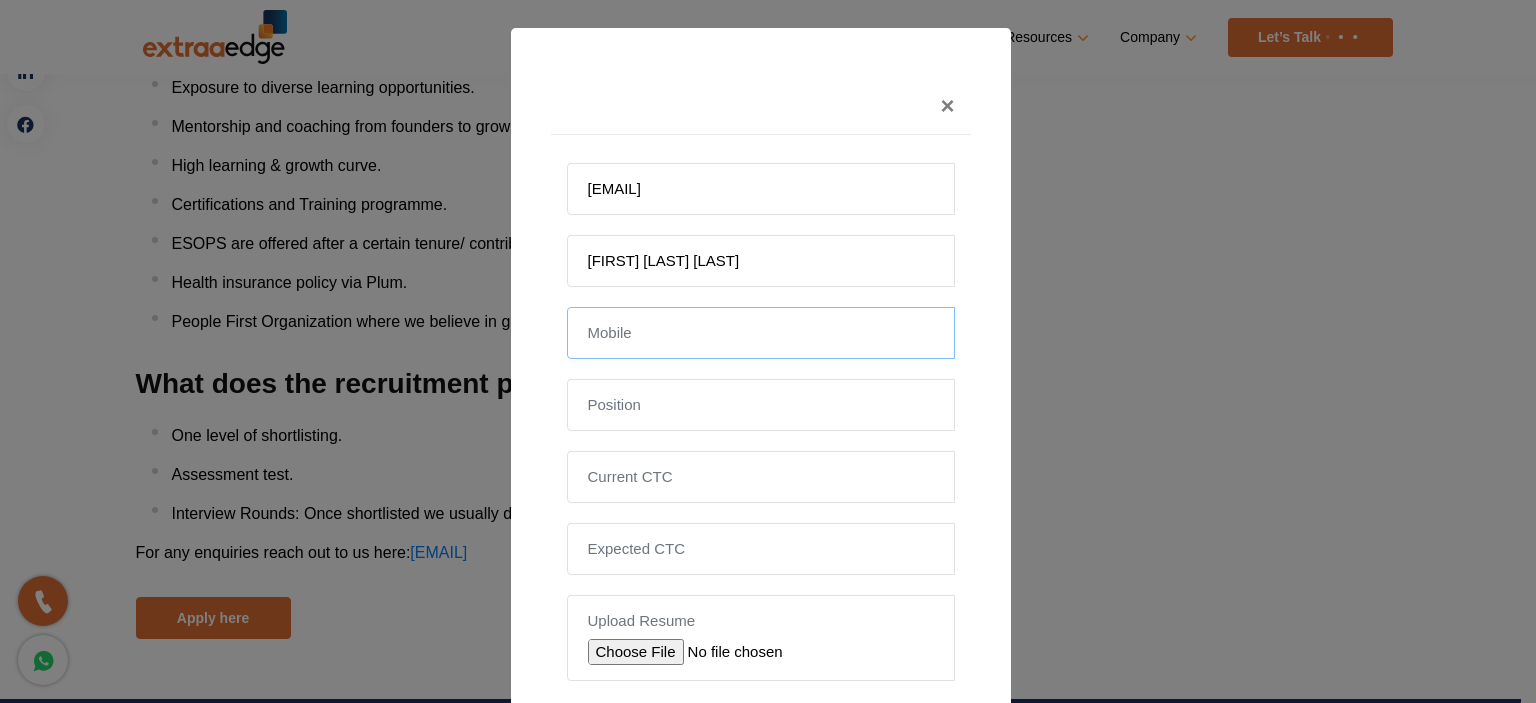 click at bounding box center [761, 333] 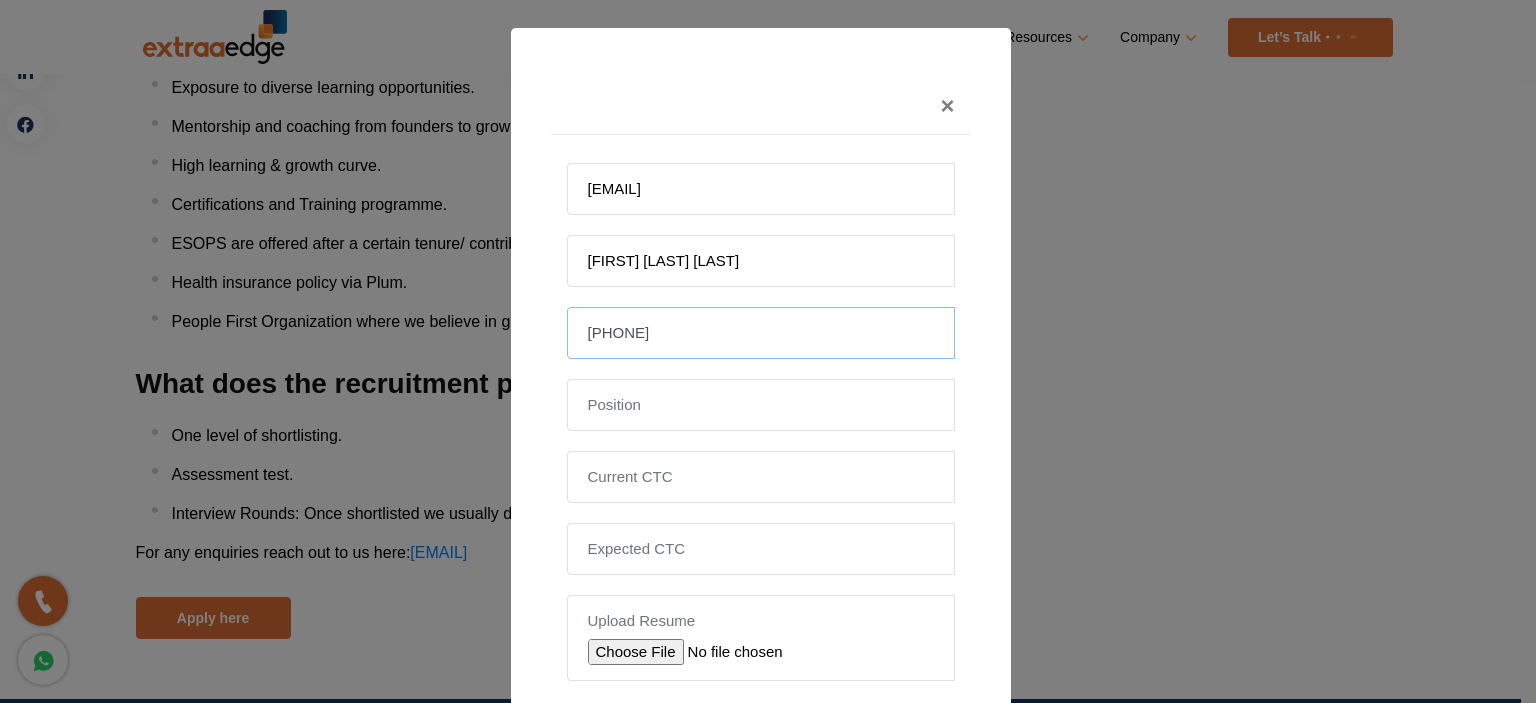 type on "8861050637" 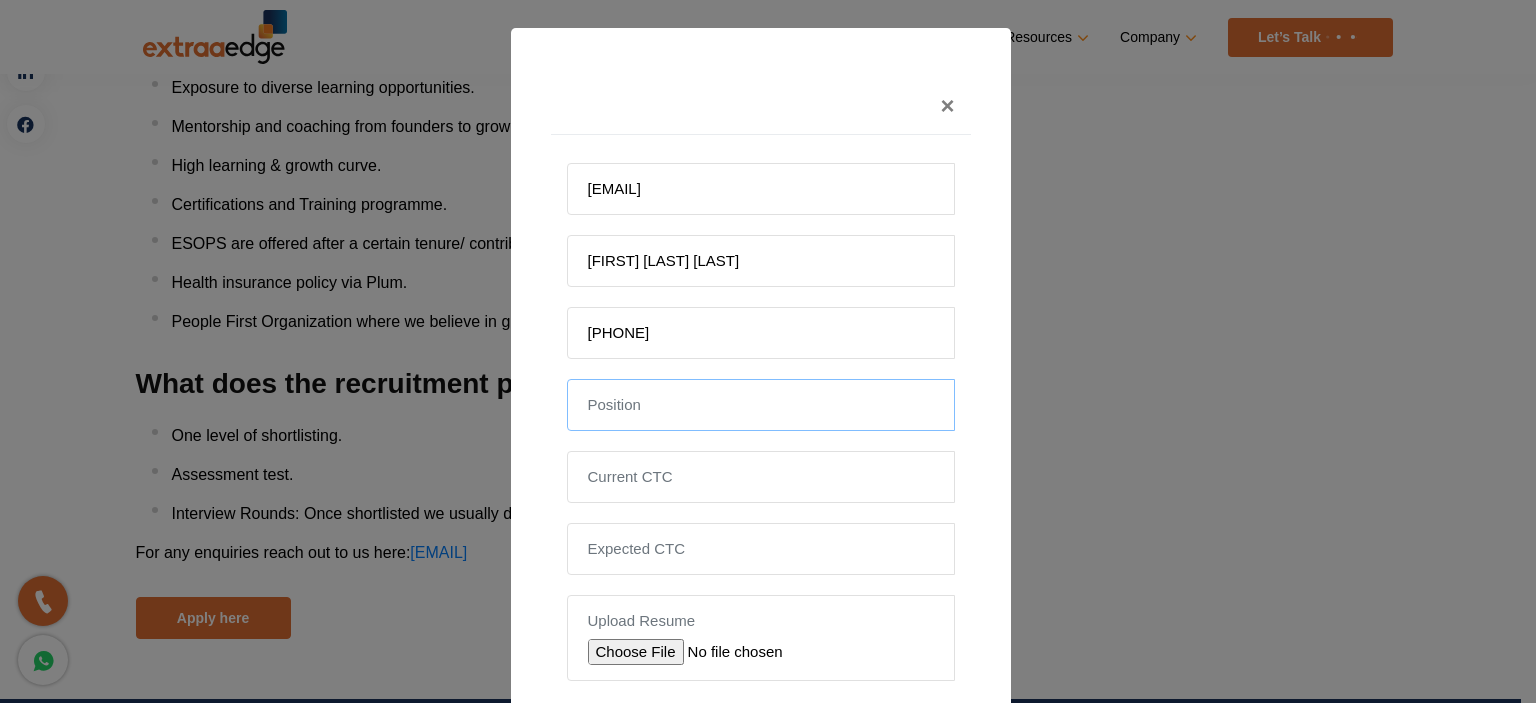 click at bounding box center [761, 405] 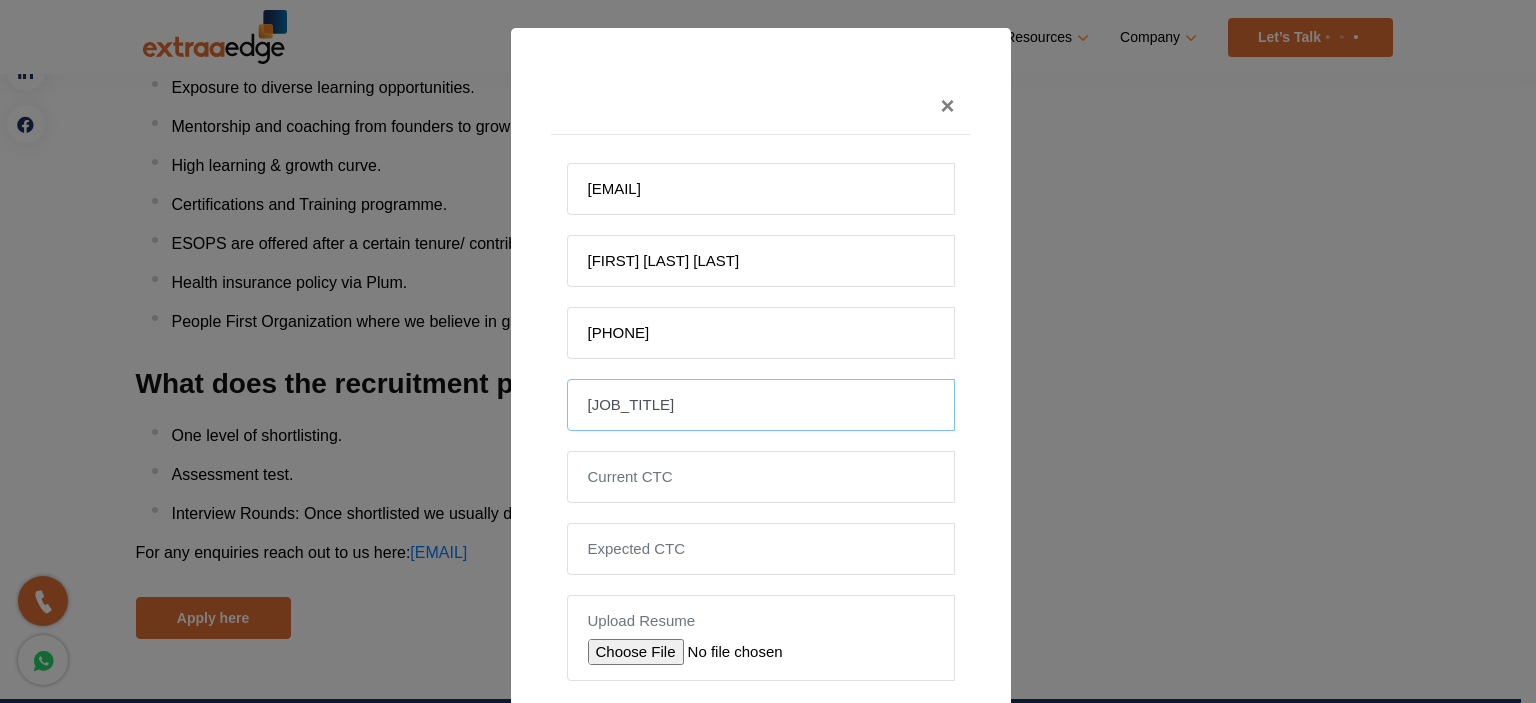 type on "Manual QA Tester" 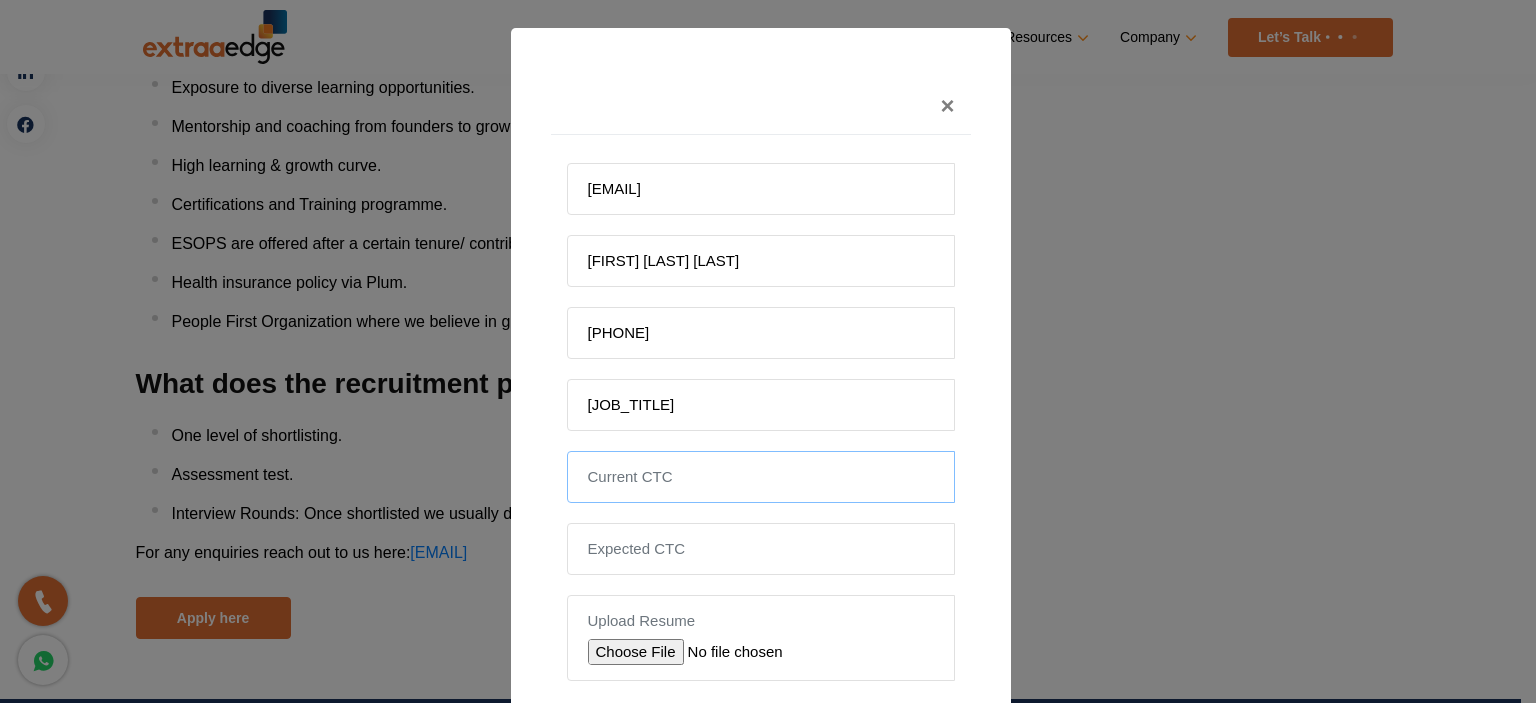 click at bounding box center [761, 477] 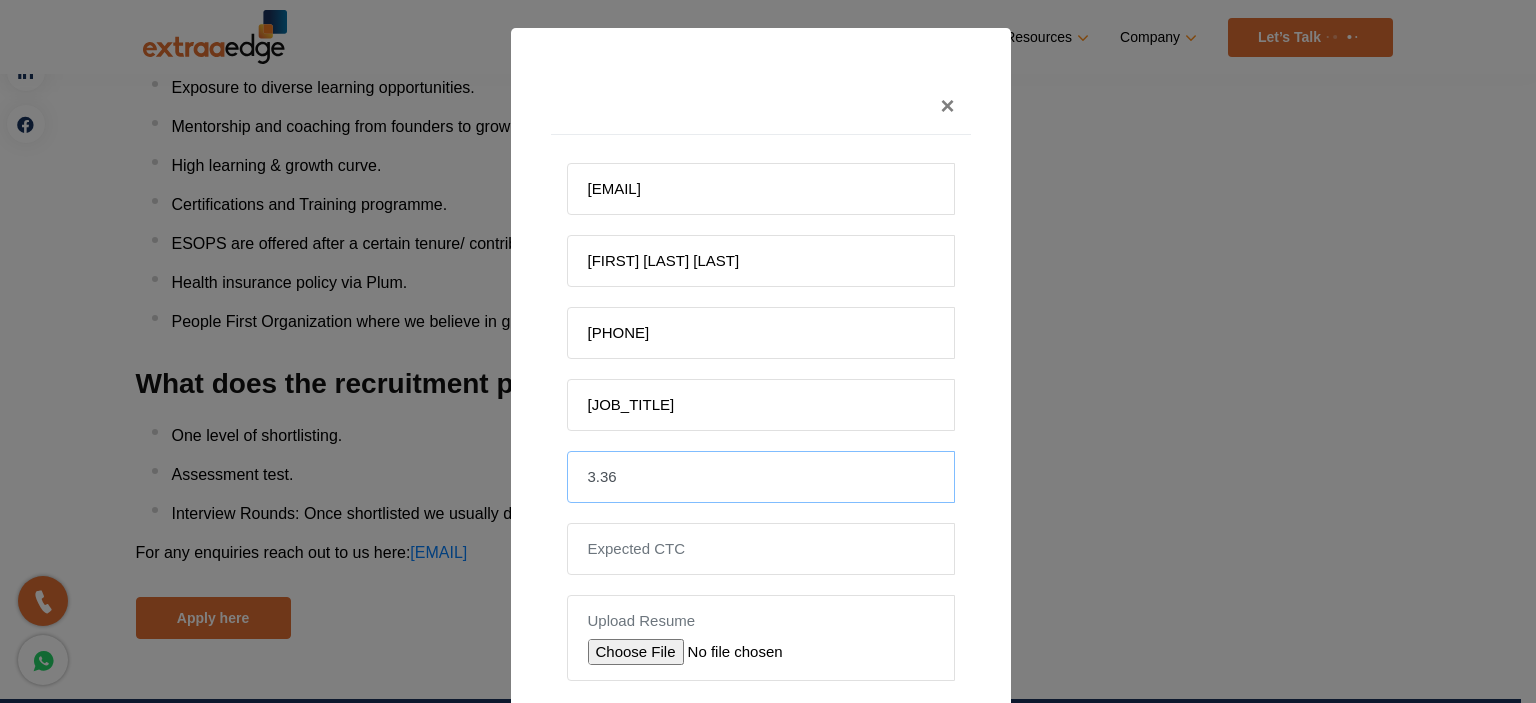type on "3.36" 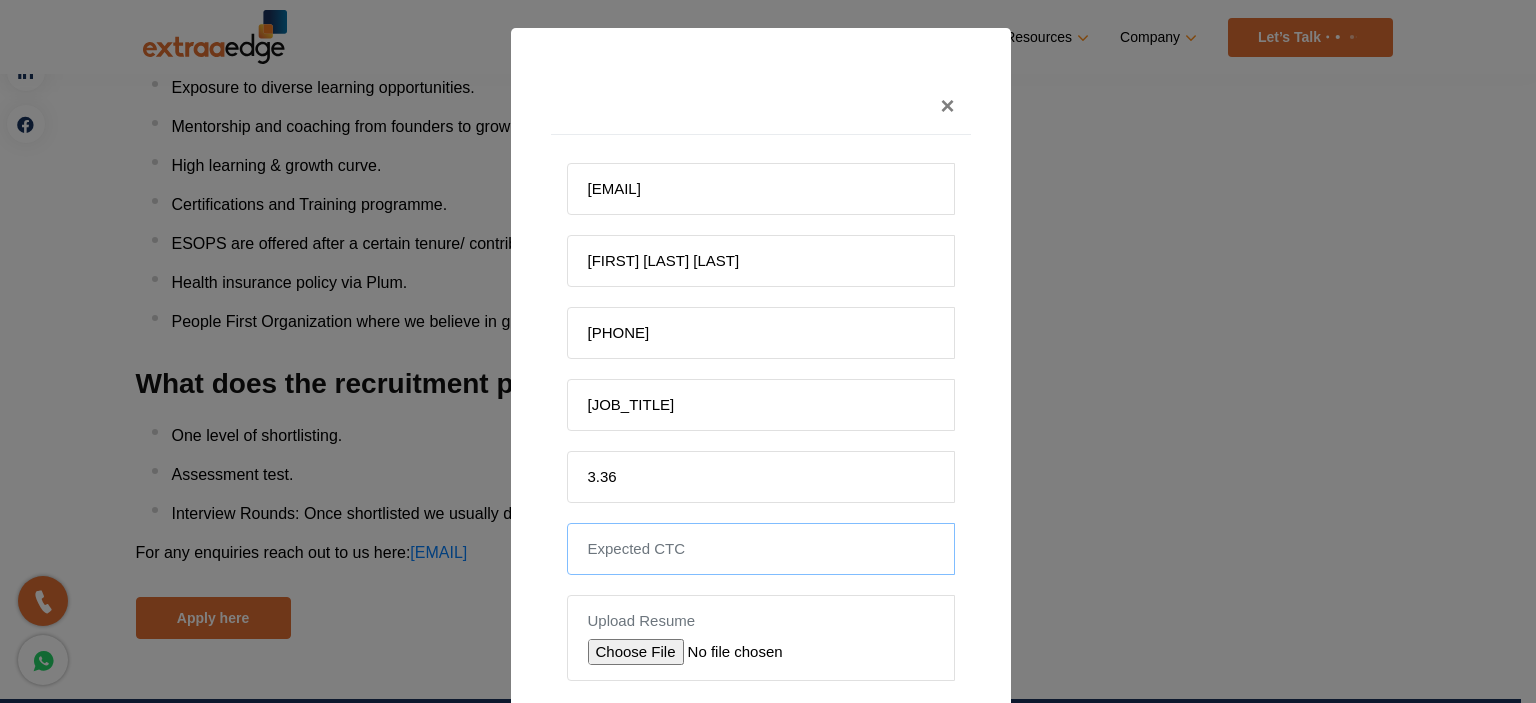 click at bounding box center [761, 549] 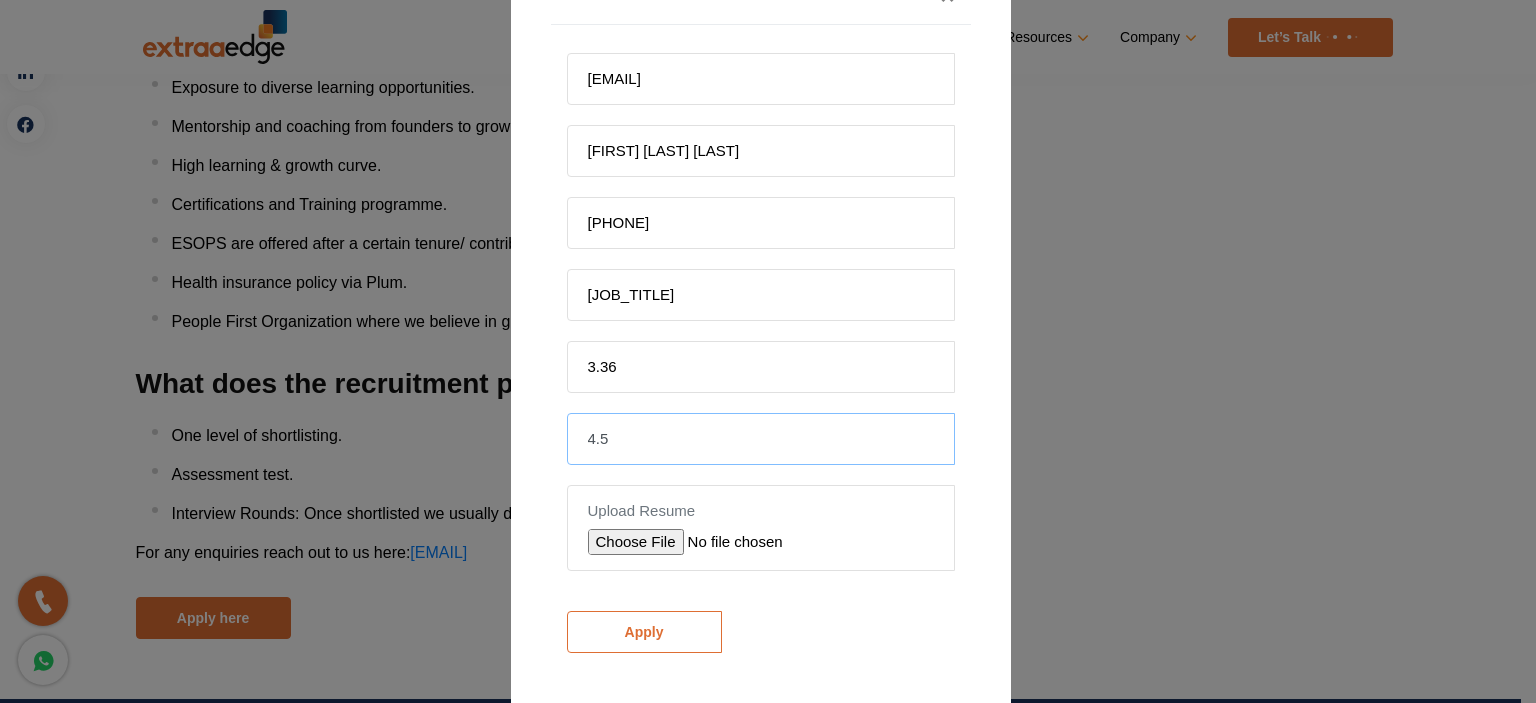 scroll, scrollTop: 149, scrollLeft: 0, axis: vertical 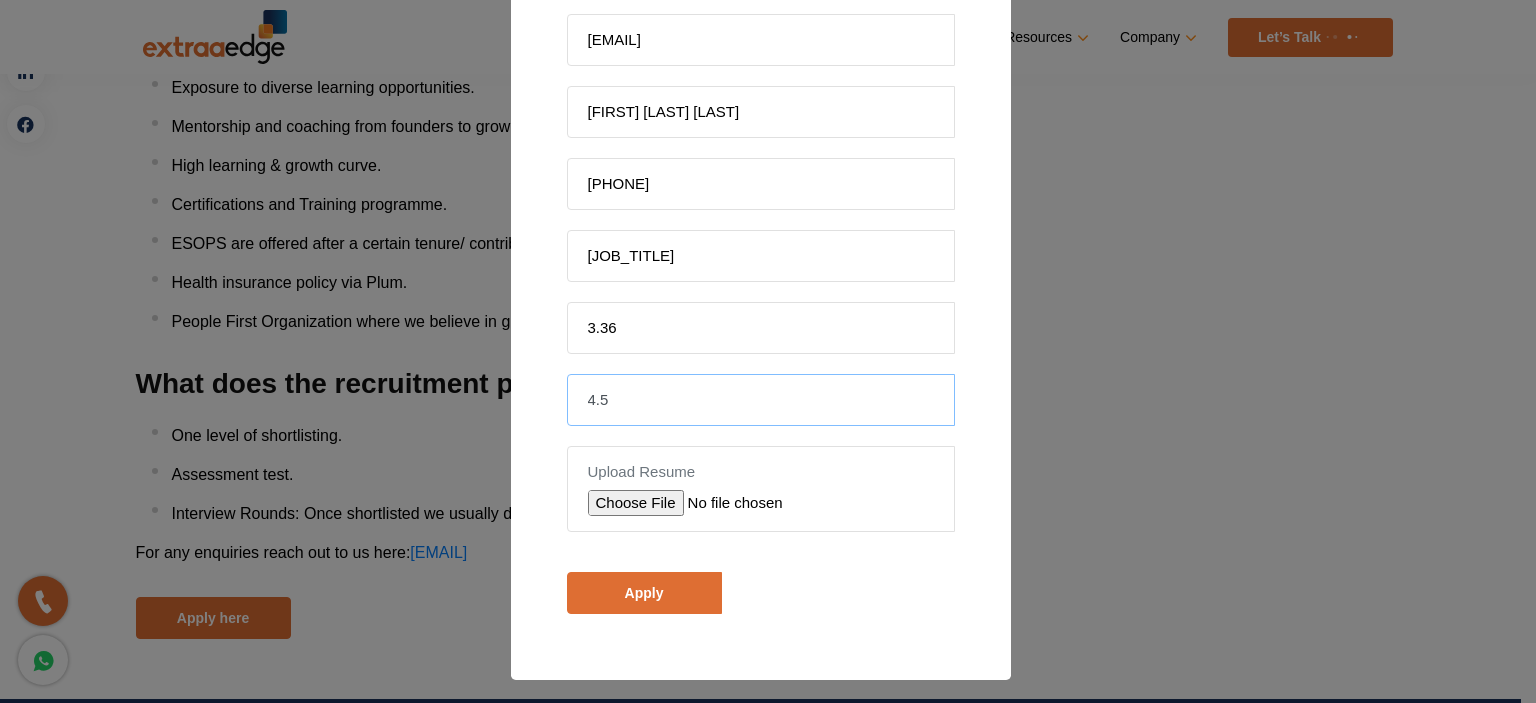 type on "4.5" 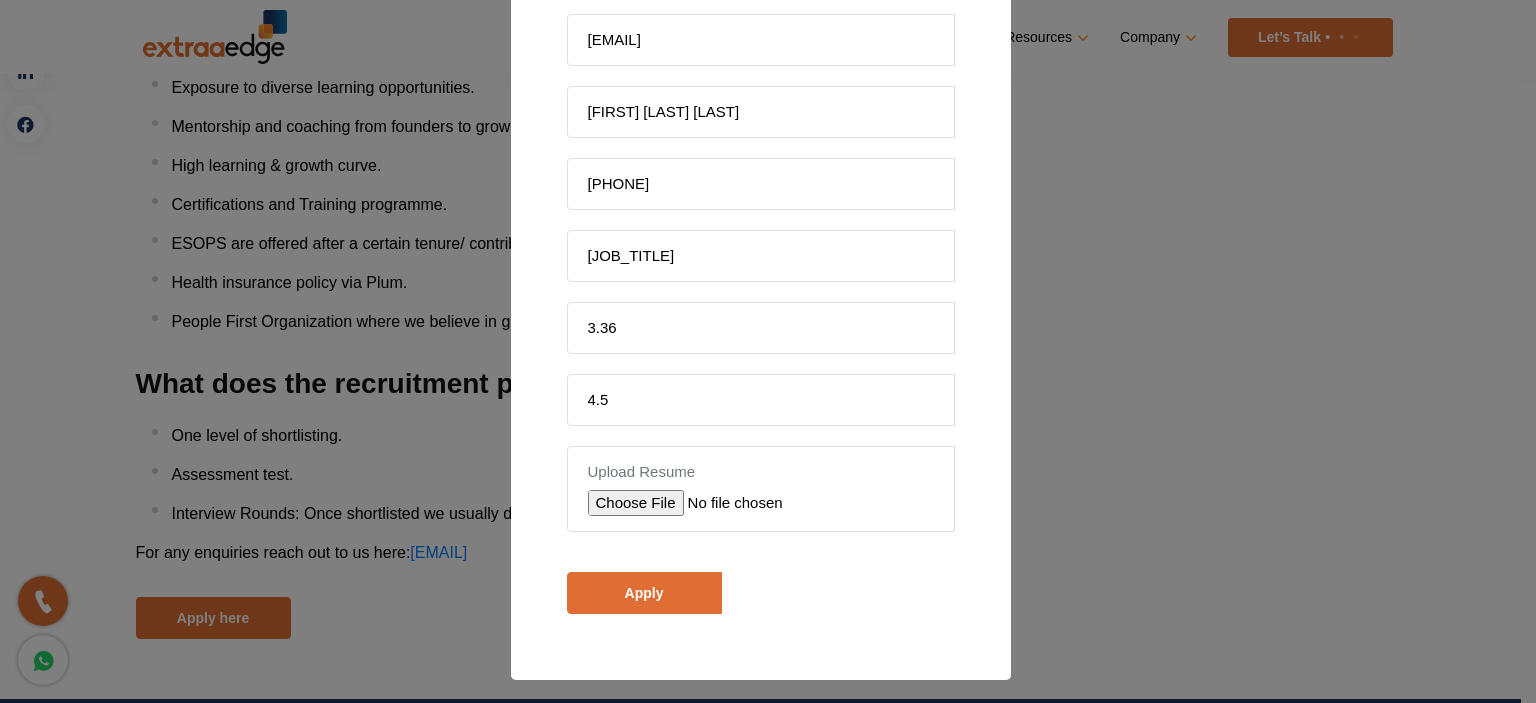 click at bounding box center (730, 503) 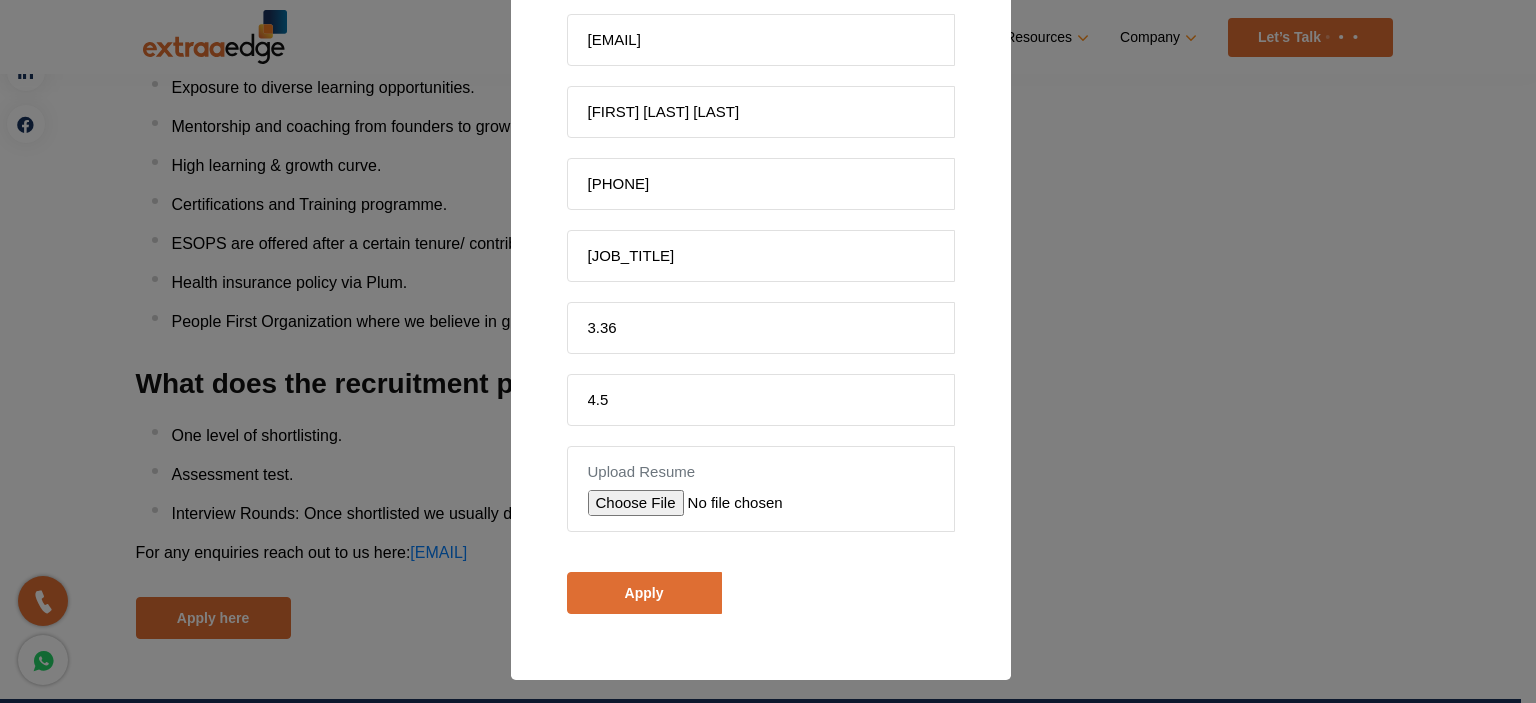 type on "C:\fakepath\Suhas_QA_3YOE (1).pdf" 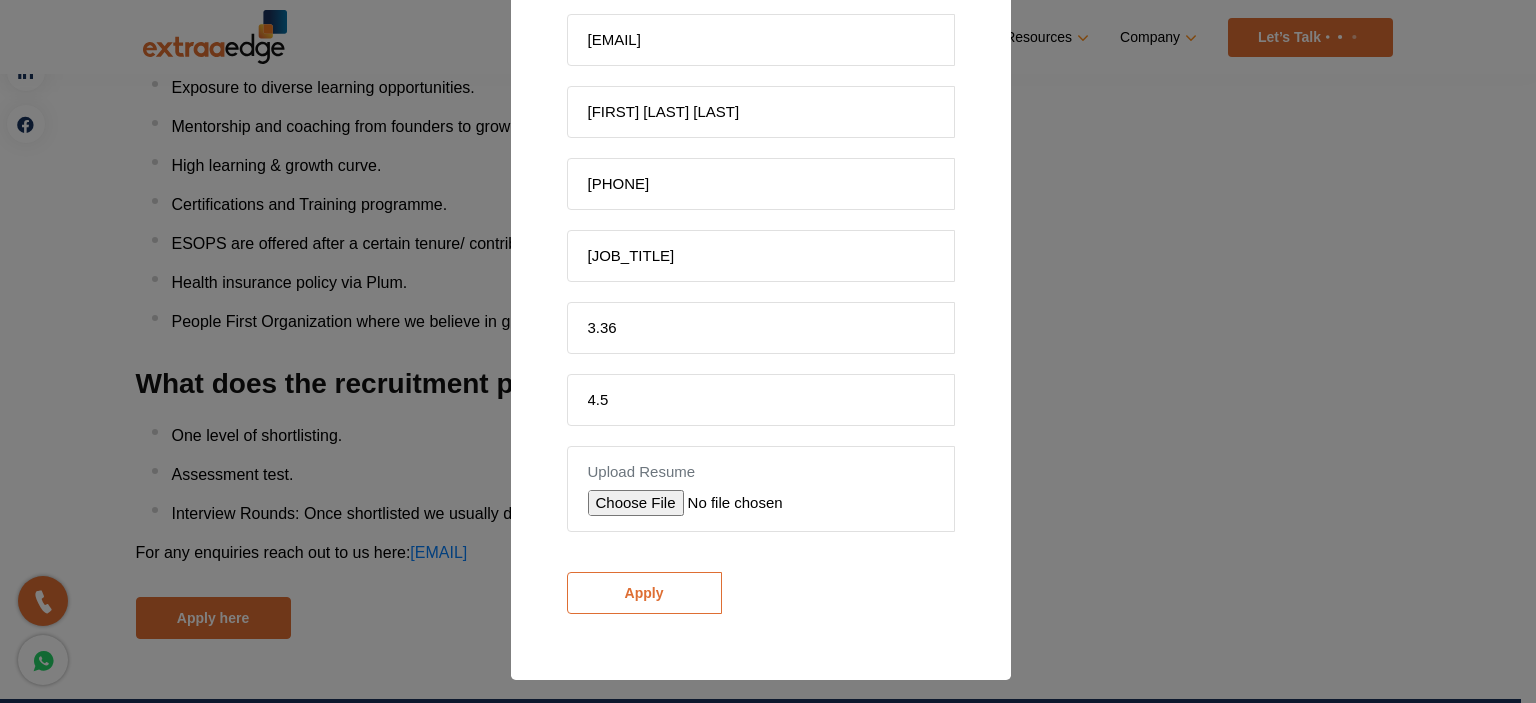 click on "Apply" at bounding box center (644, 593) 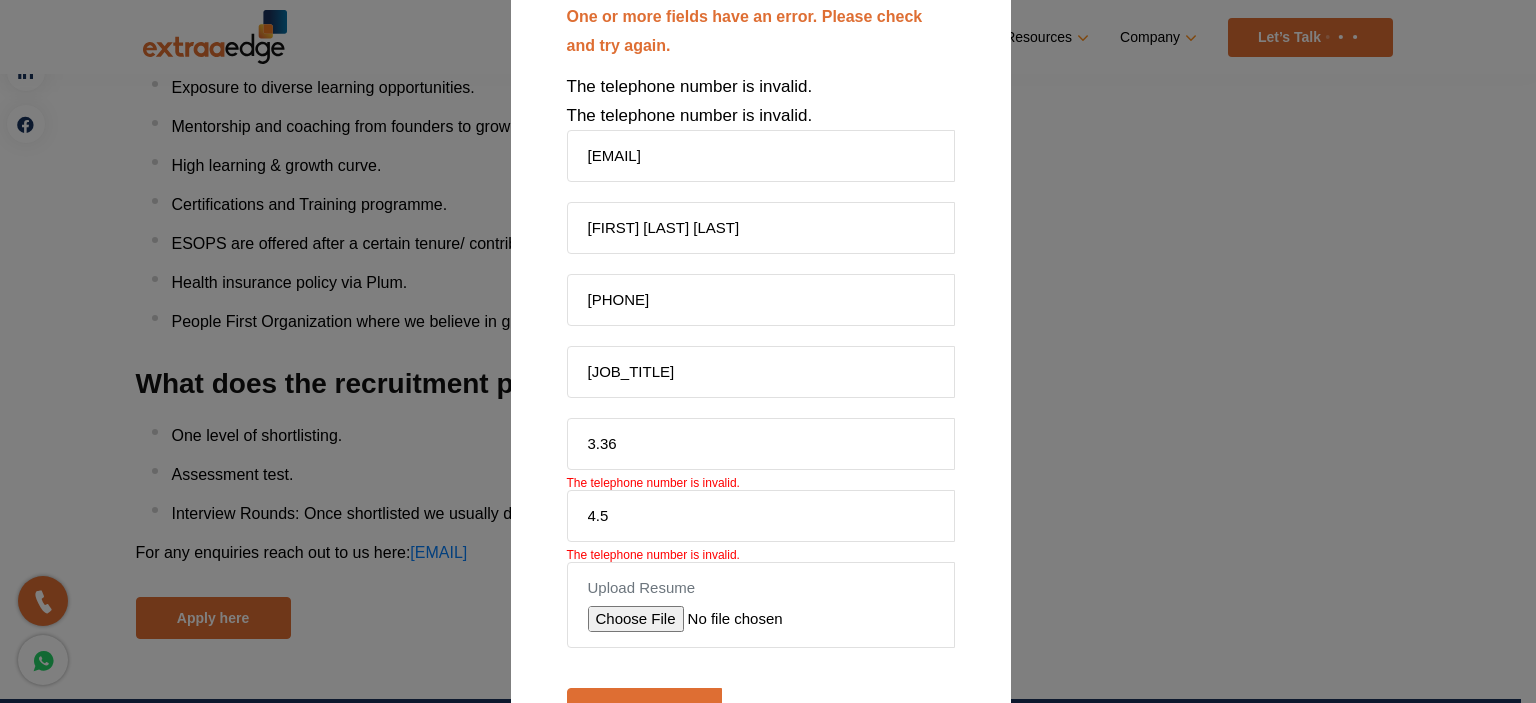 scroll, scrollTop: 0, scrollLeft: 0, axis: both 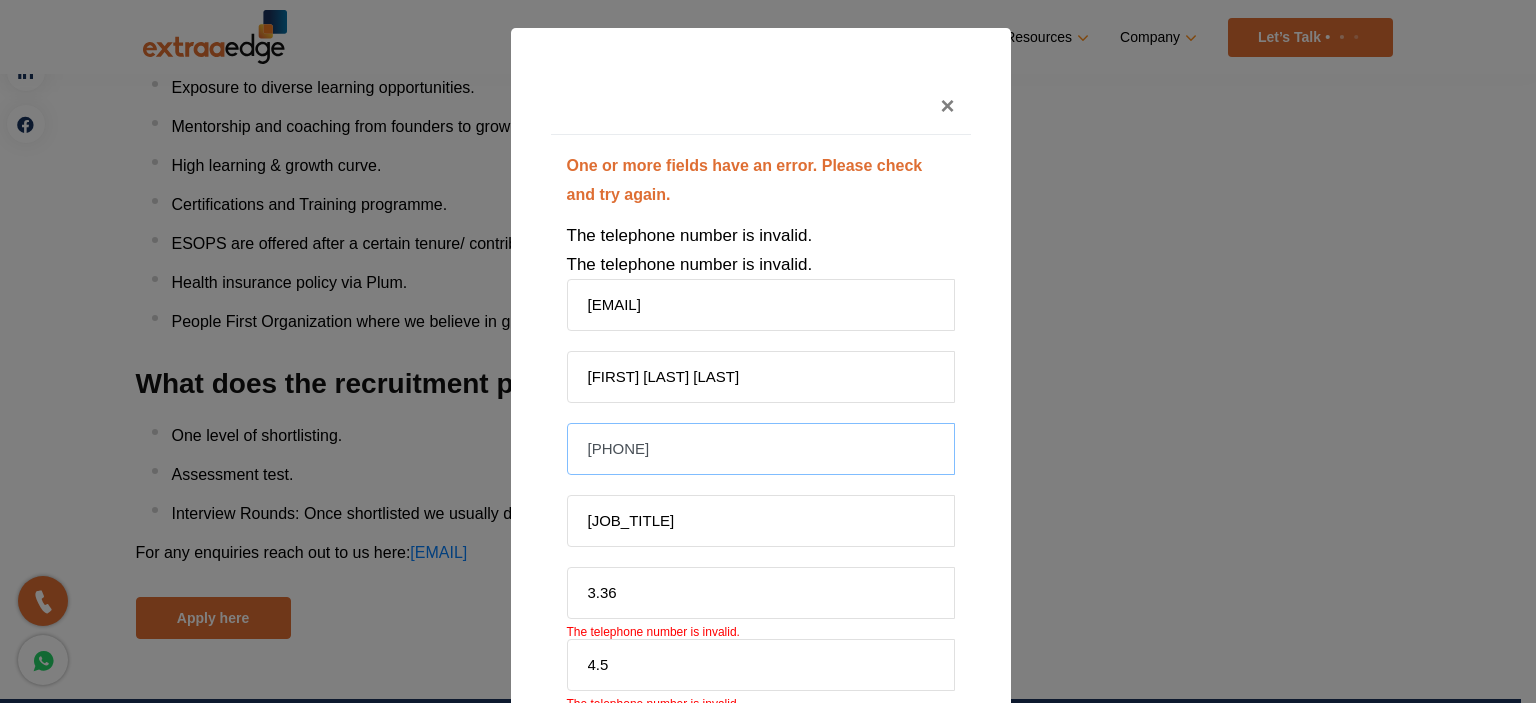 click on "8861050637" at bounding box center [761, 449] 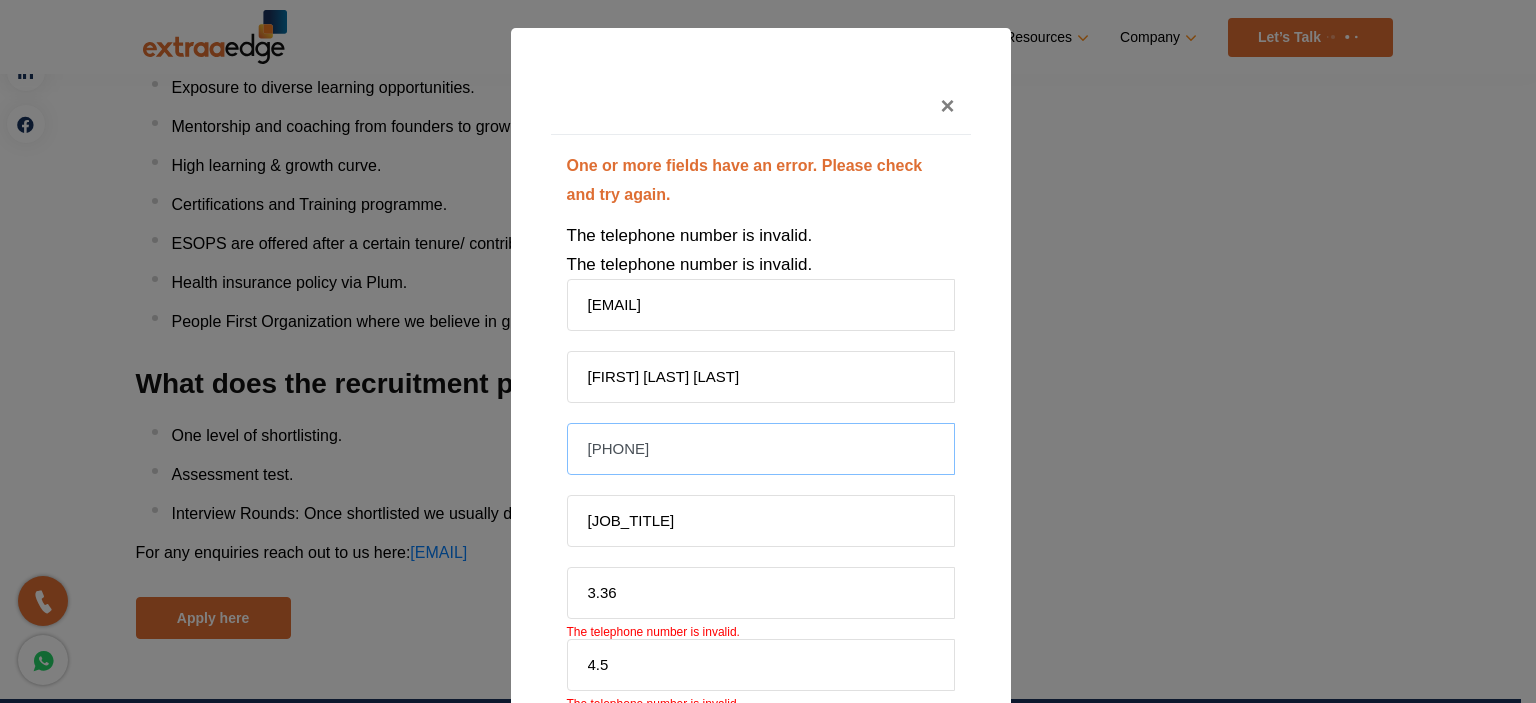 click on "8861050637" at bounding box center [761, 449] 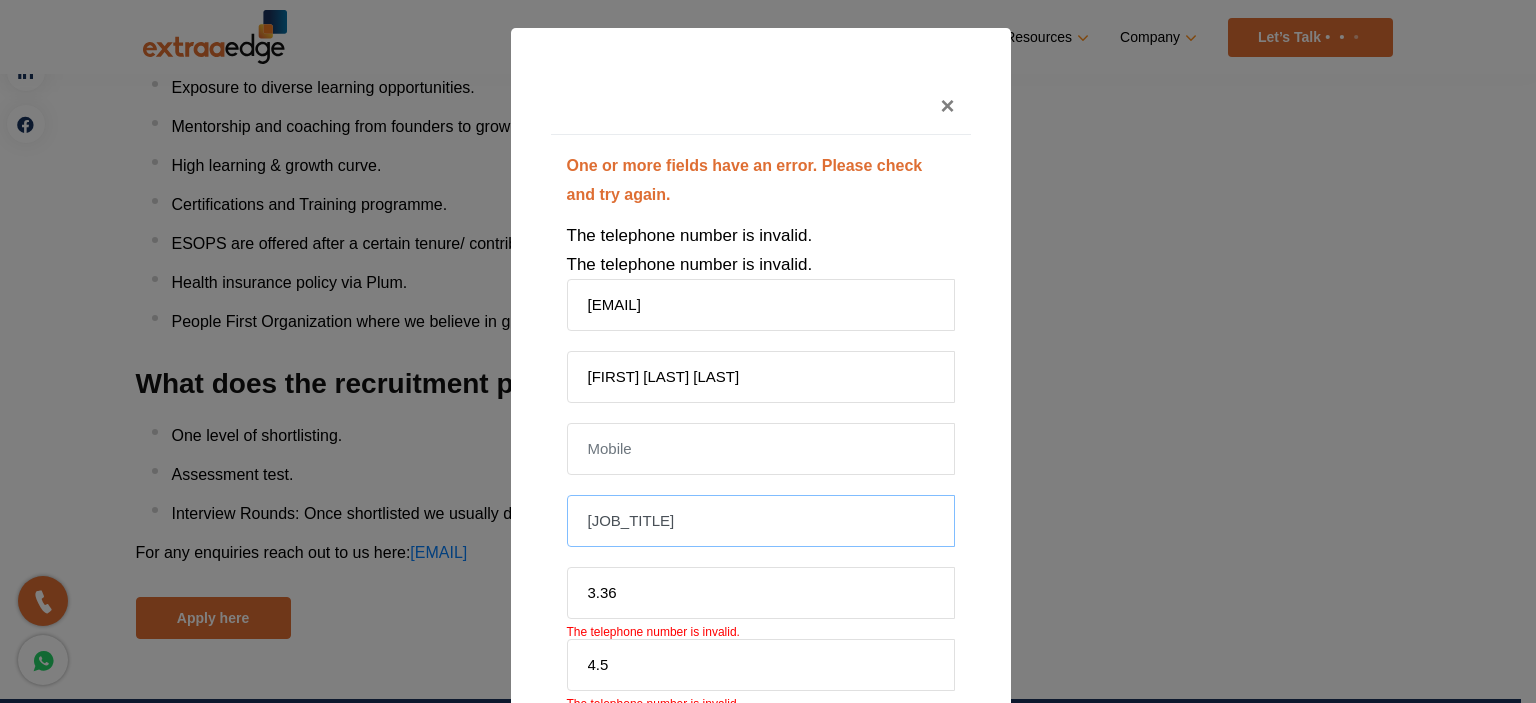 click on "Manual QA Tester" at bounding box center [761, 521] 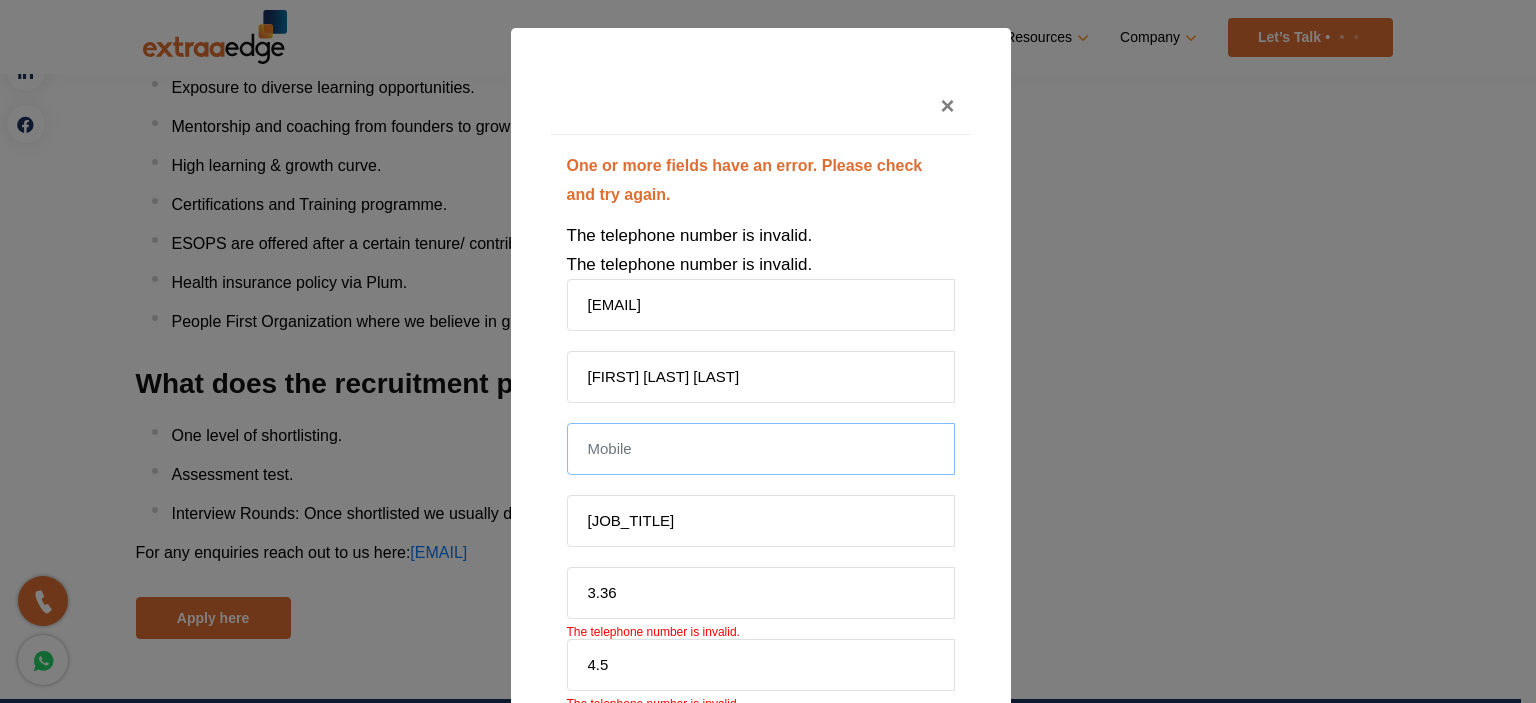 click at bounding box center [761, 449] 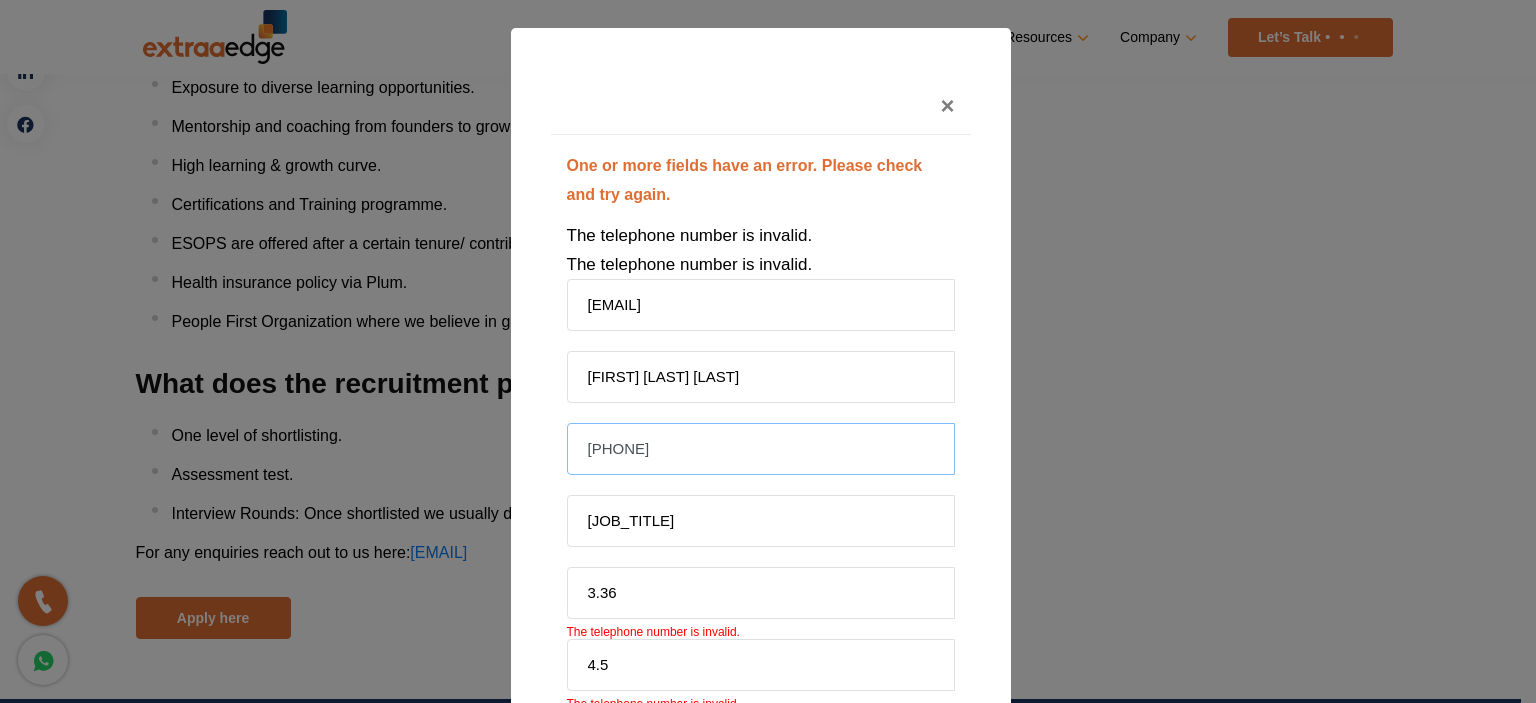 scroll, scrollTop: 233, scrollLeft: 0, axis: vertical 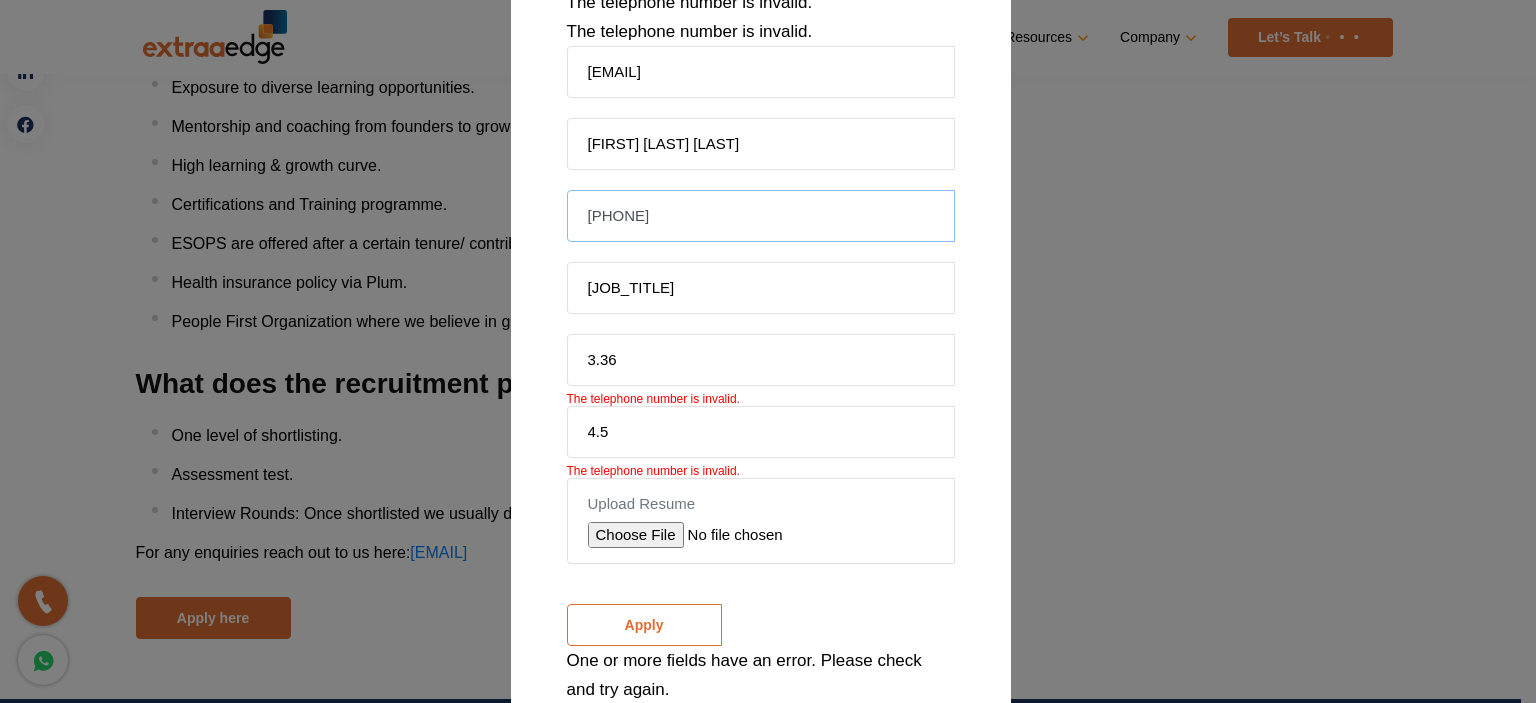 type on "+91 8861050637" 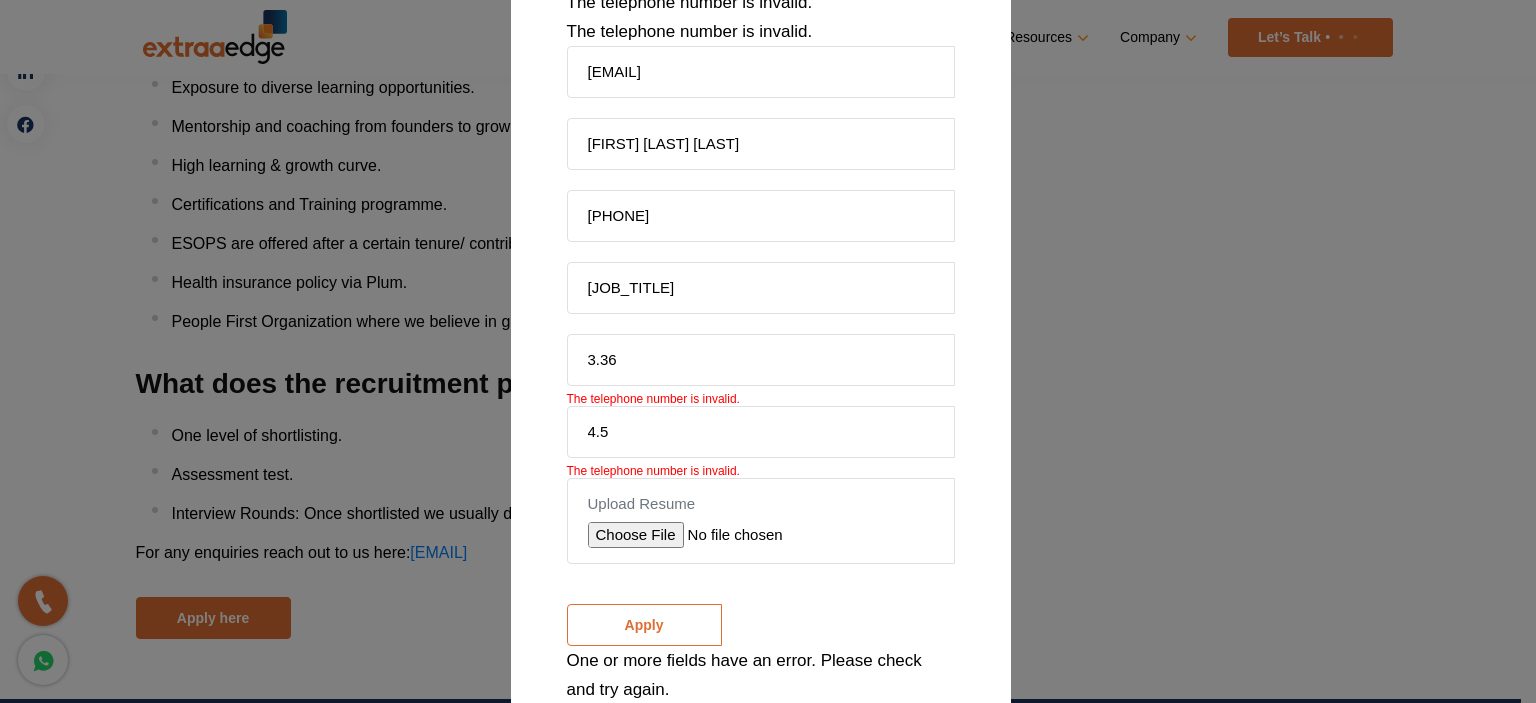 click on "Apply" at bounding box center [644, 625] 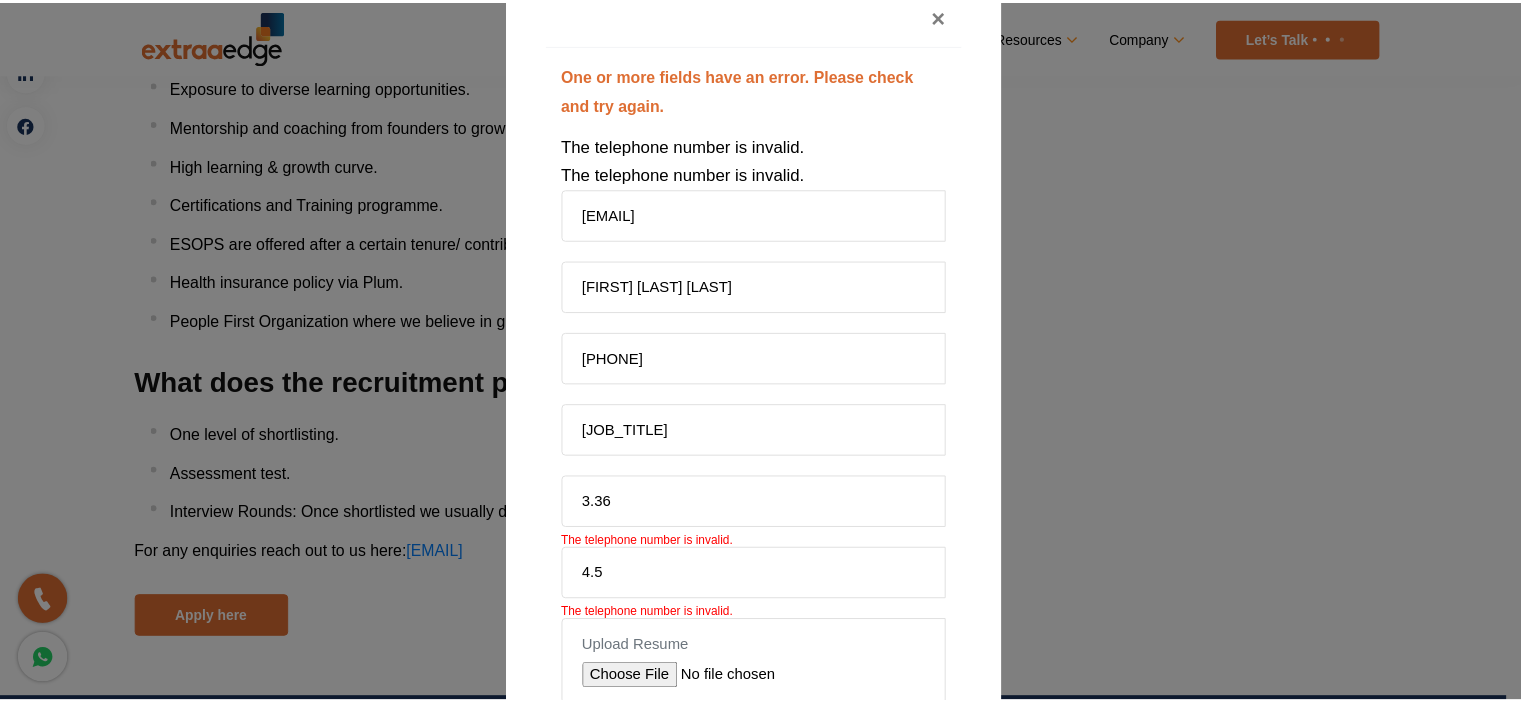 scroll, scrollTop: 0, scrollLeft: 0, axis: both 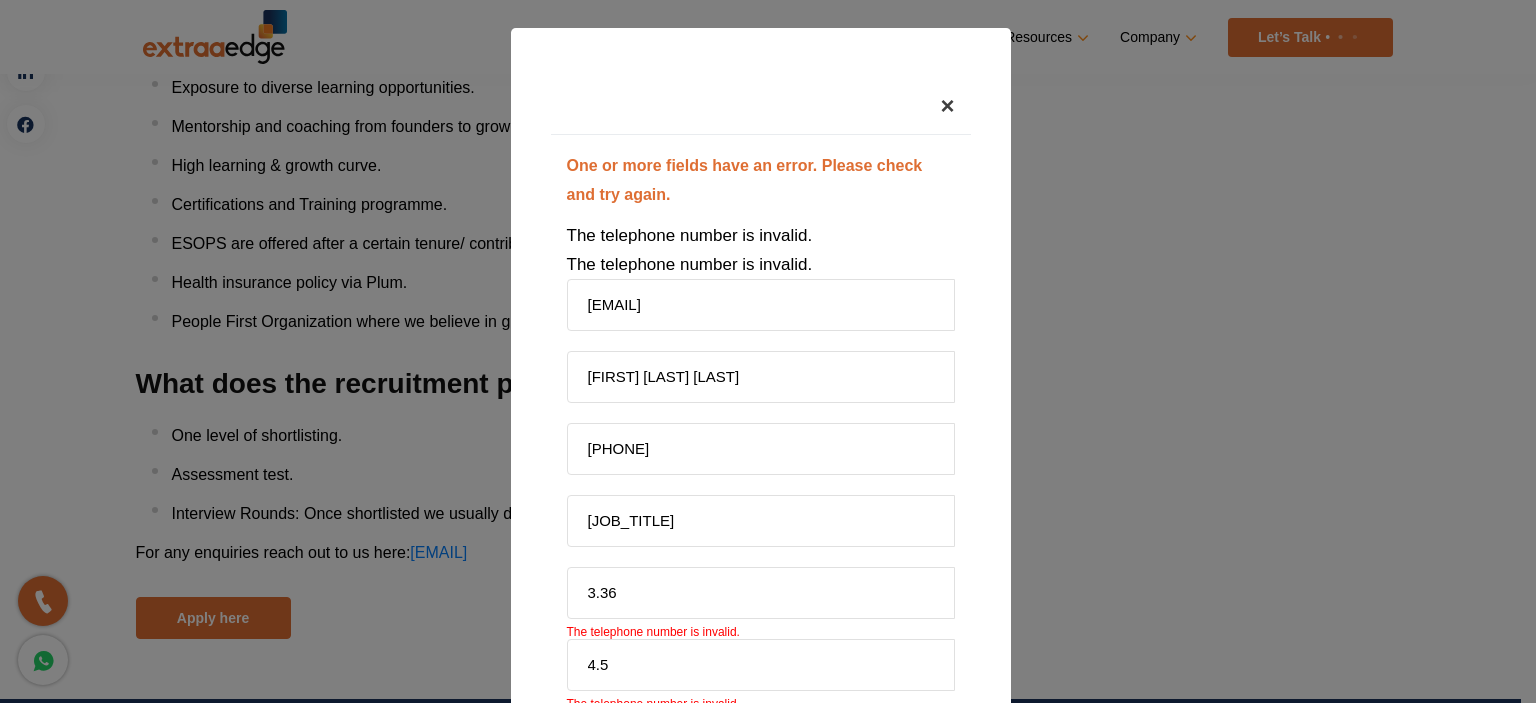 click on "×" at bounding box center [947, 105] 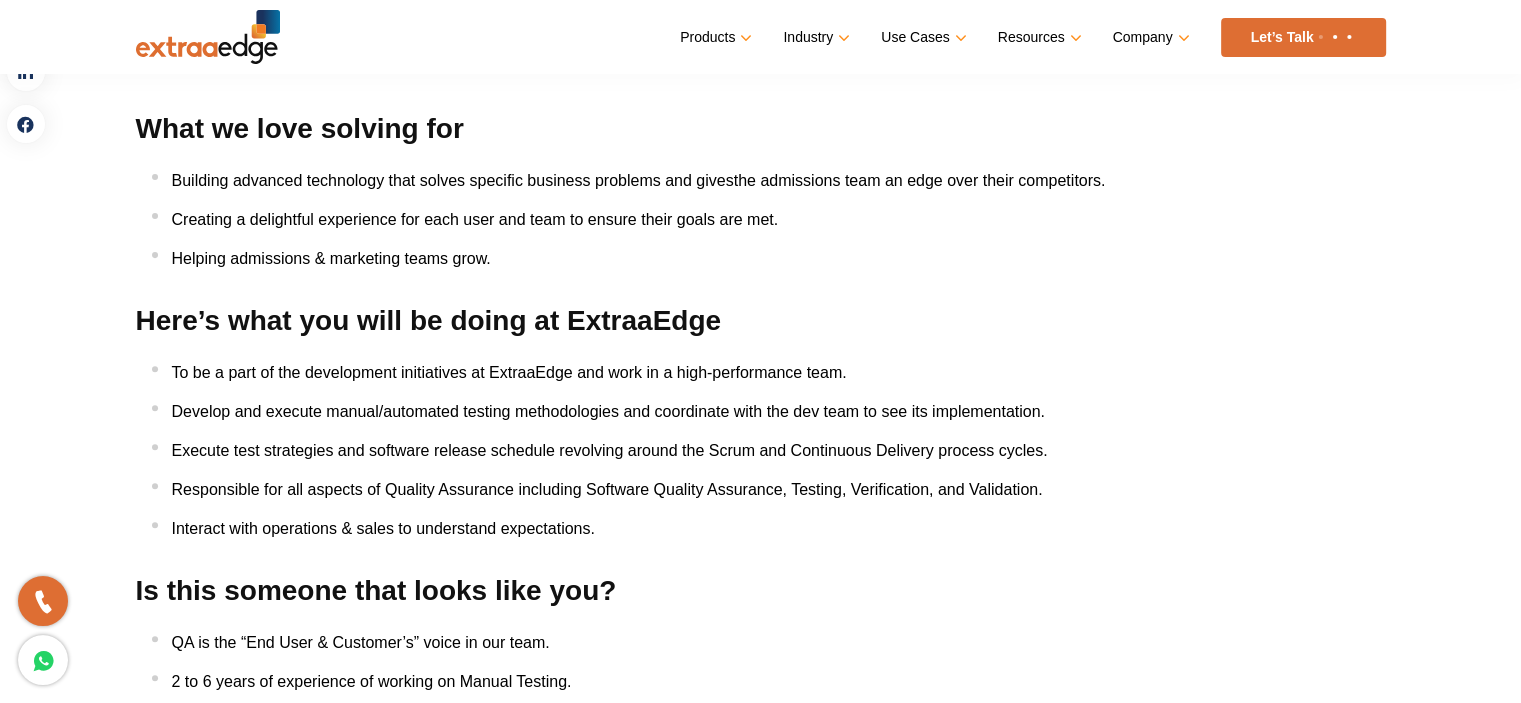 scroll, scrollTop: 700, scrollLeft: 0, axis: vertical 